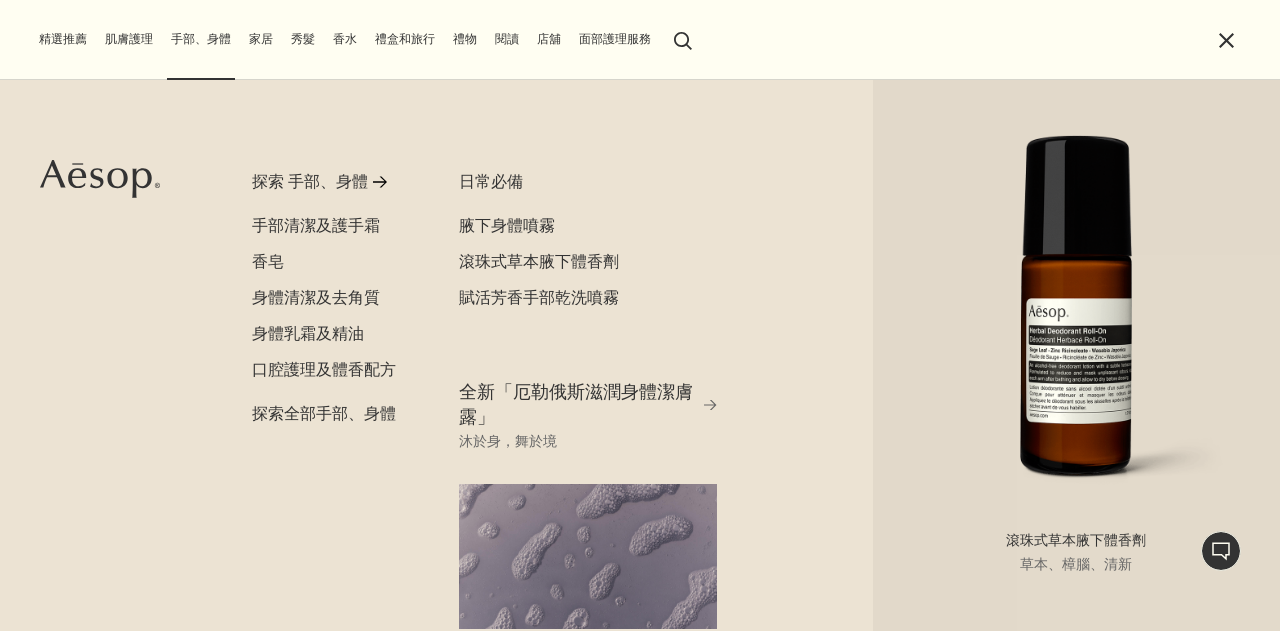 scroll, scrollTop: 0, scrollLeft: 0, axis: both 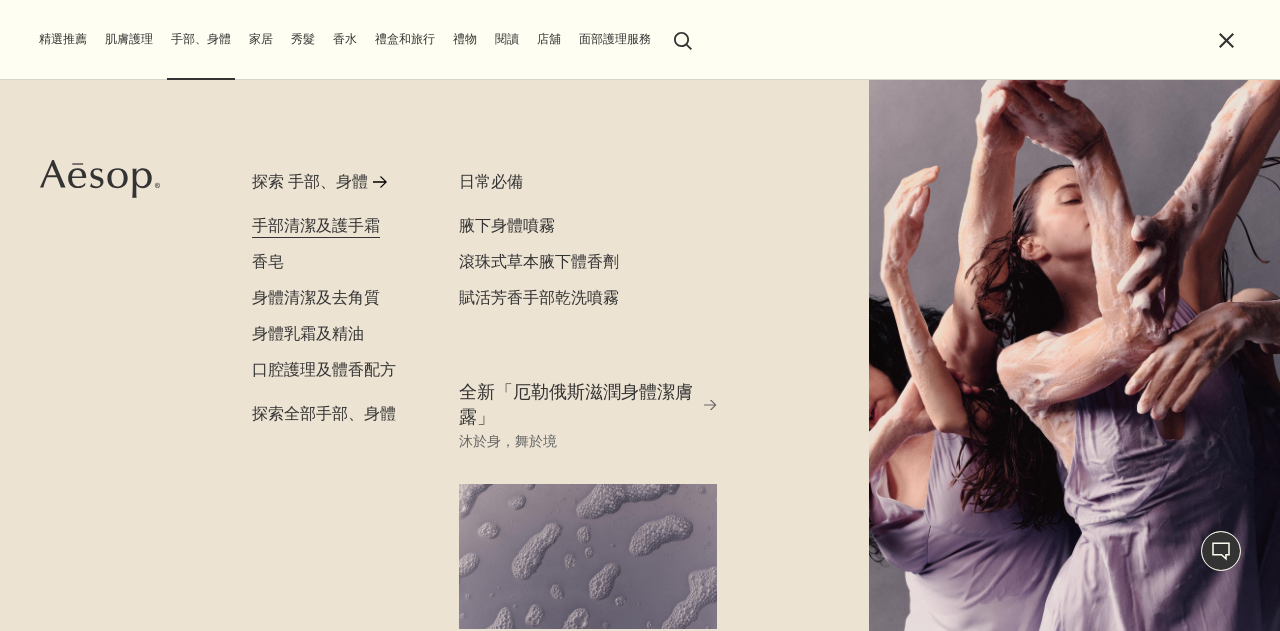 click on "手部清潔及護手霜" at bounding box center [316, 225] 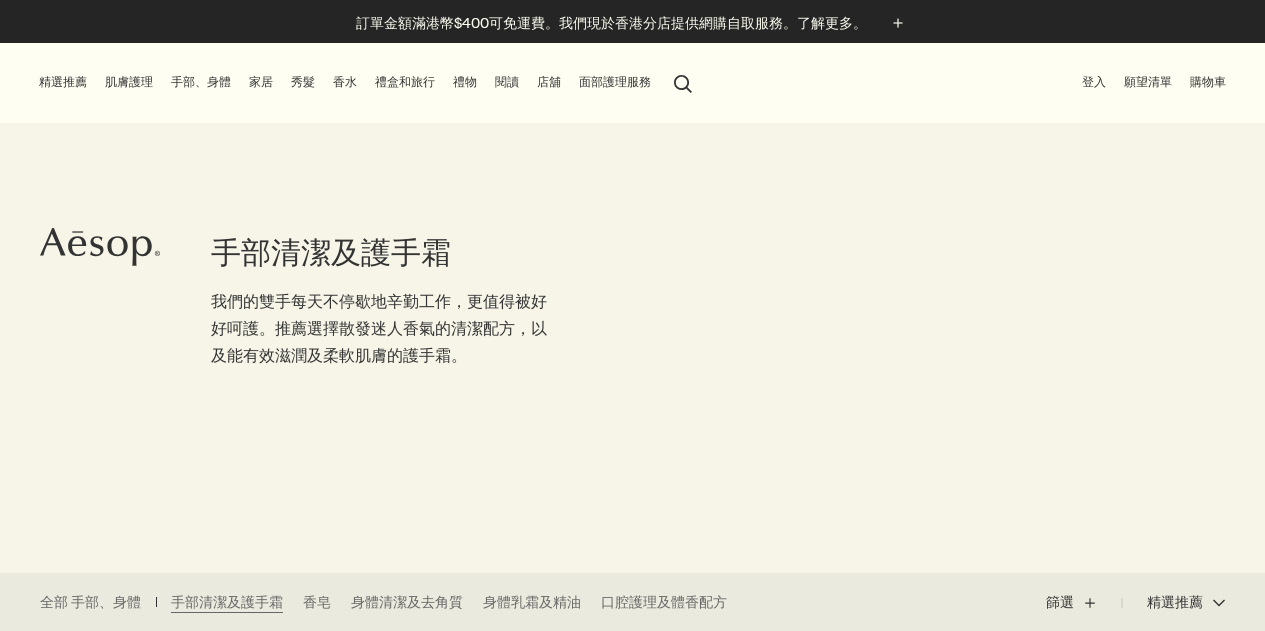 scroll, scrollTop: 0, scrollLeft: 0, axis: both 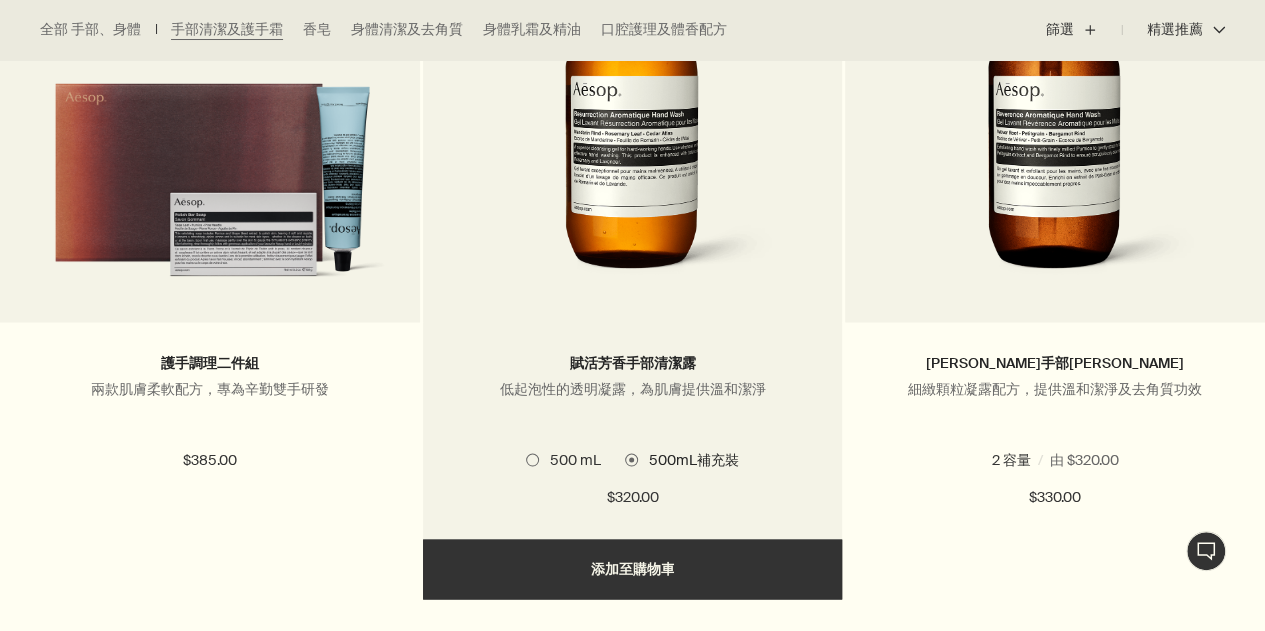 click on "500 mL" at bounding box center (569, 459) 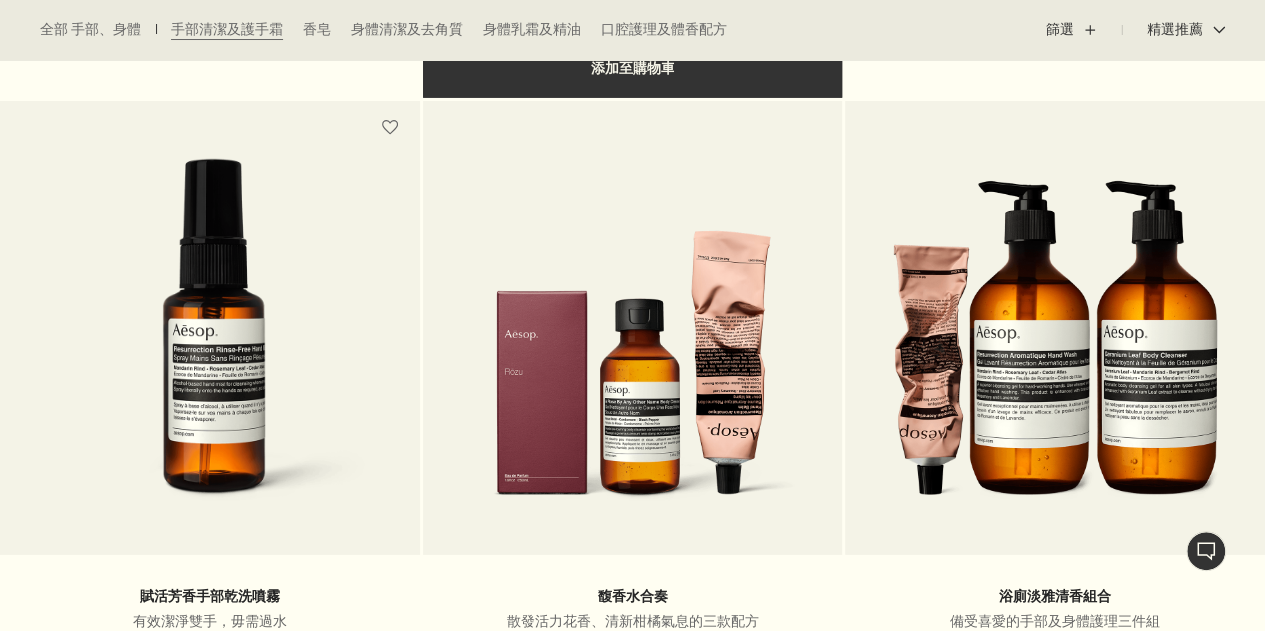 scroll, scrollTop: 2800, scrollLeft: 0, axis: vertical 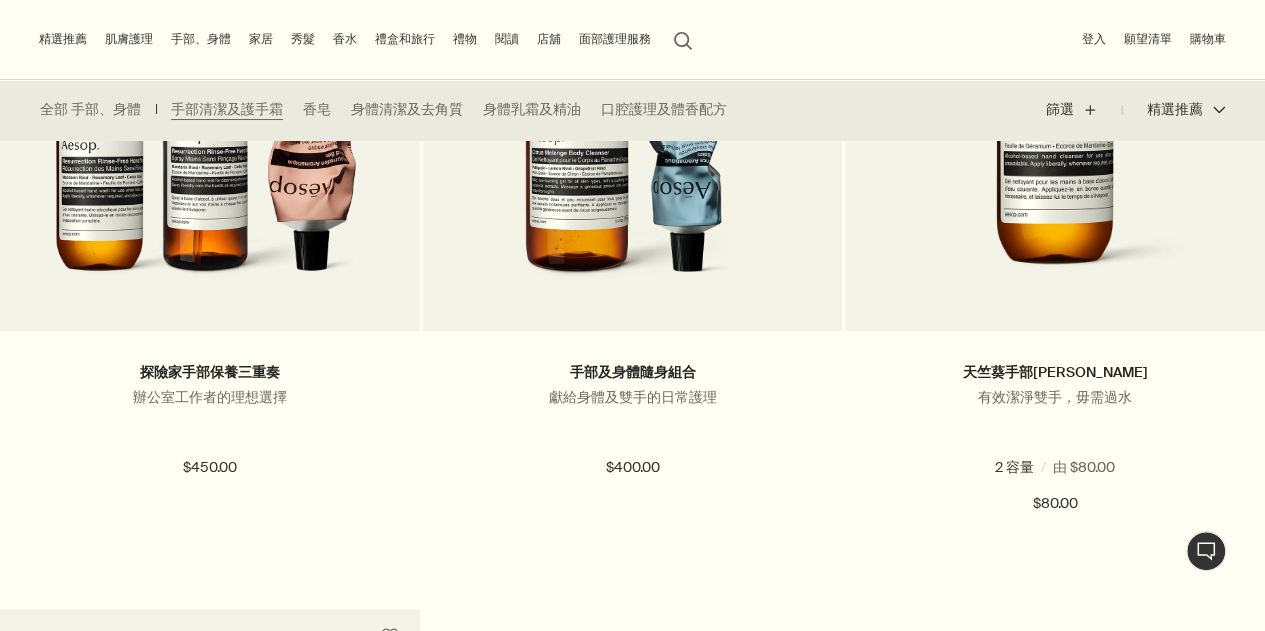 click on "手部、身體" at bounding box center [201, 39] 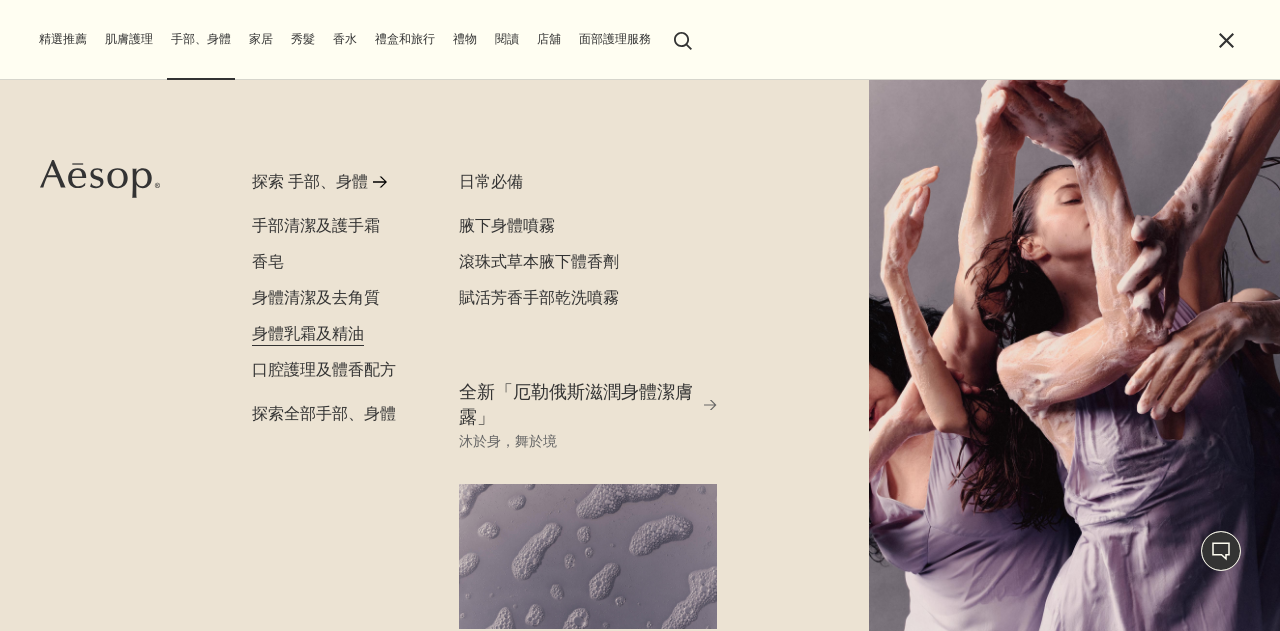 click on "身體乳霜及精油" at bounding box center [308, 333] 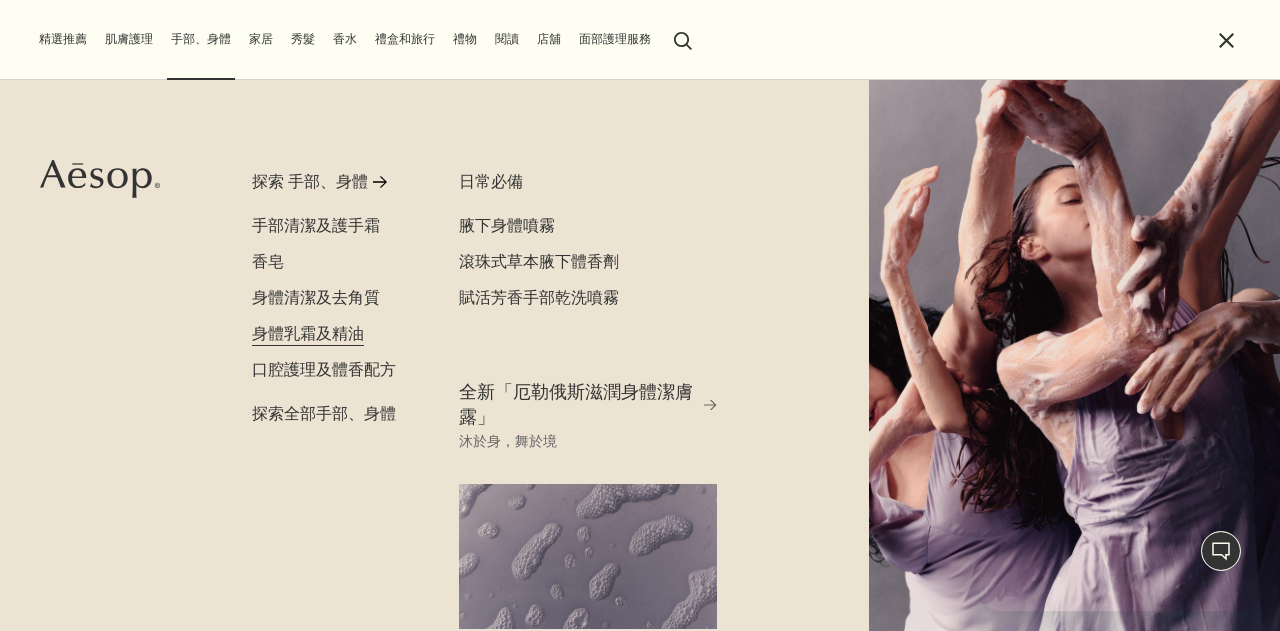 scroll, scrollTop: 0, scrollLeft: 0, axis: both 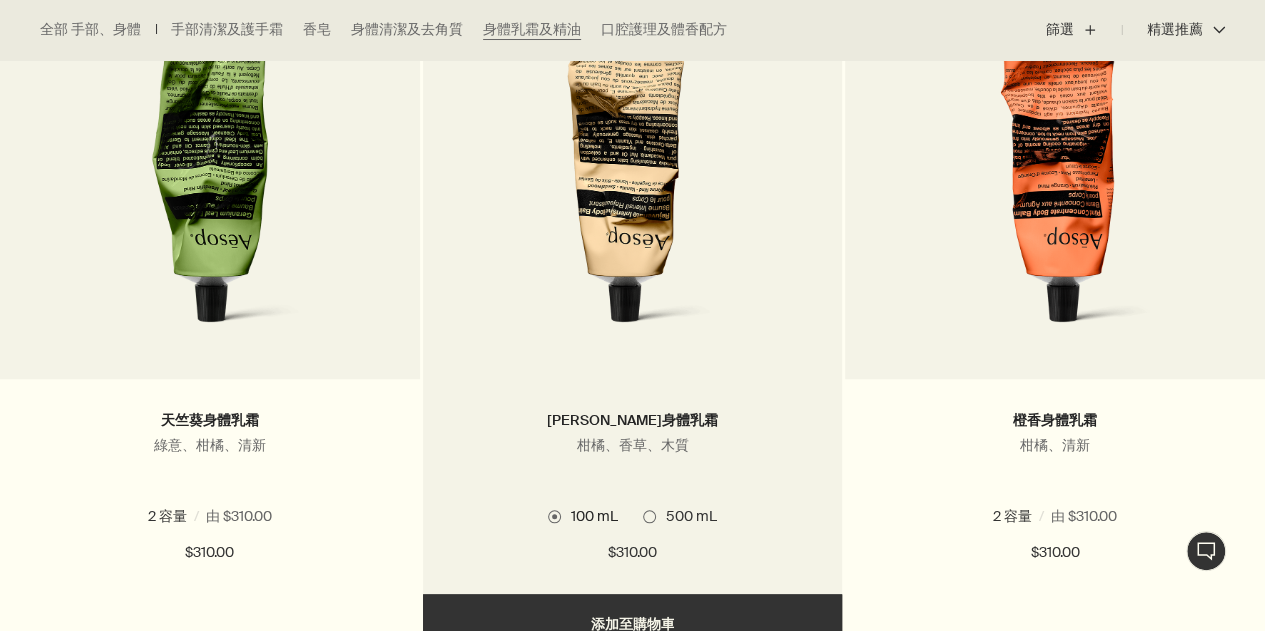 click at bounding box center [649, 516] 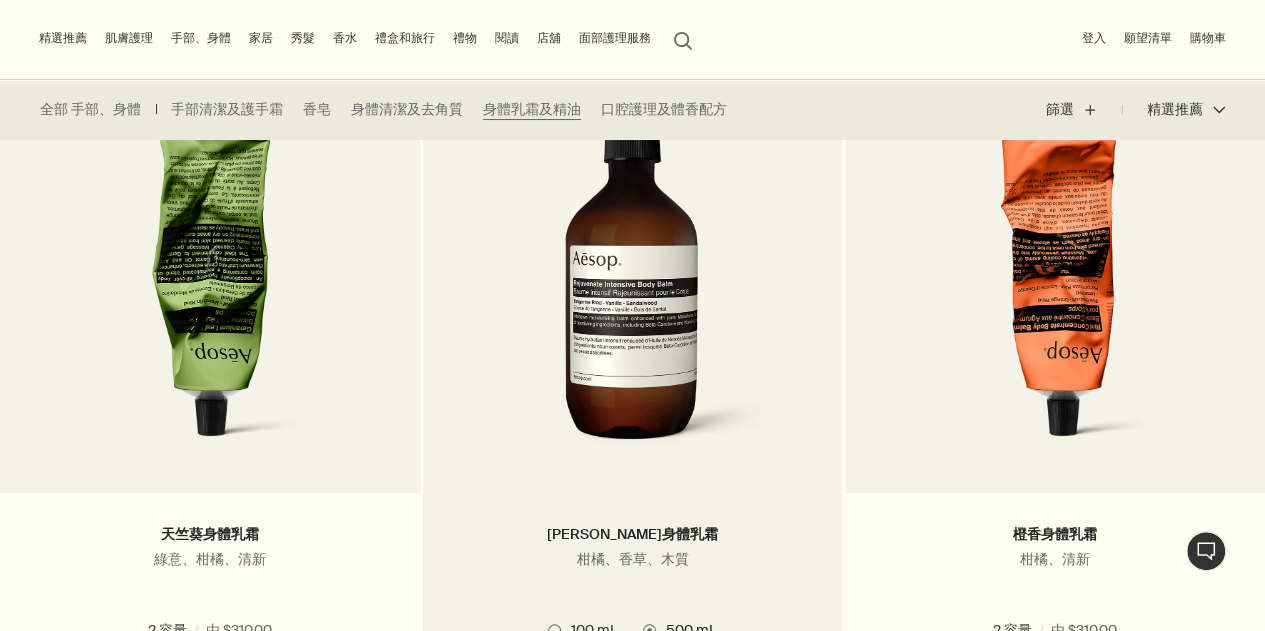 scroll, scrollTop: 511, scrollLeft: 0, axis: vertical 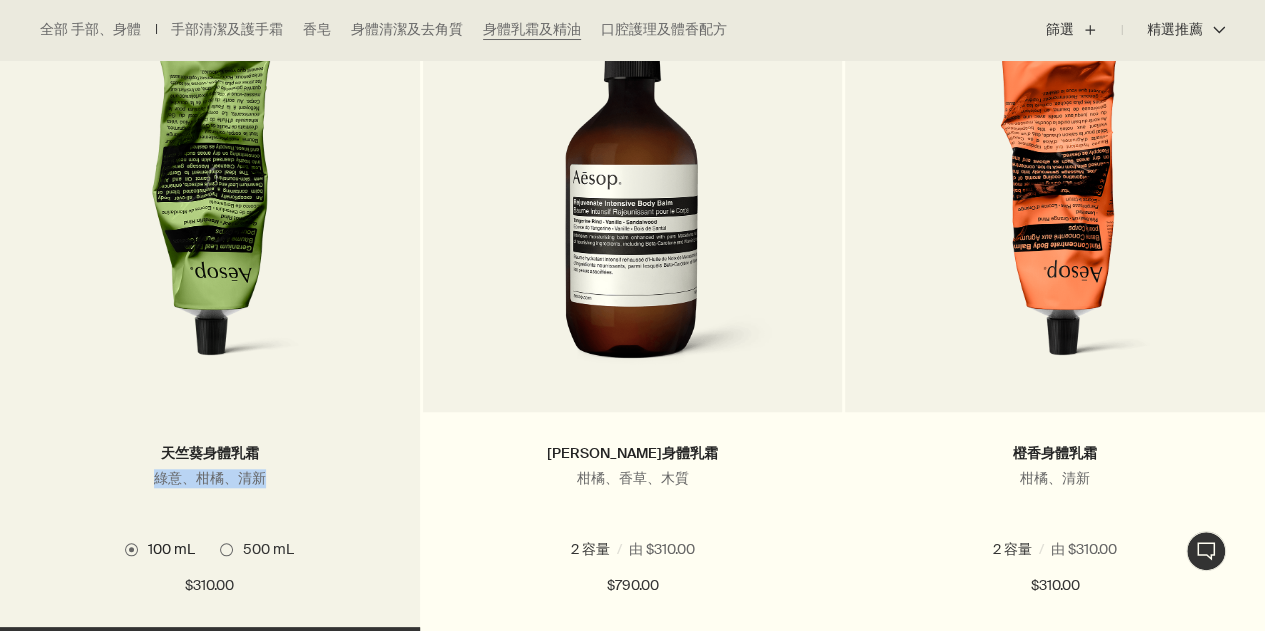 drag, startPoint x: 137, startPoint y: 478, endPoint x: 315, endPoint y: 491, distance: 178.47409 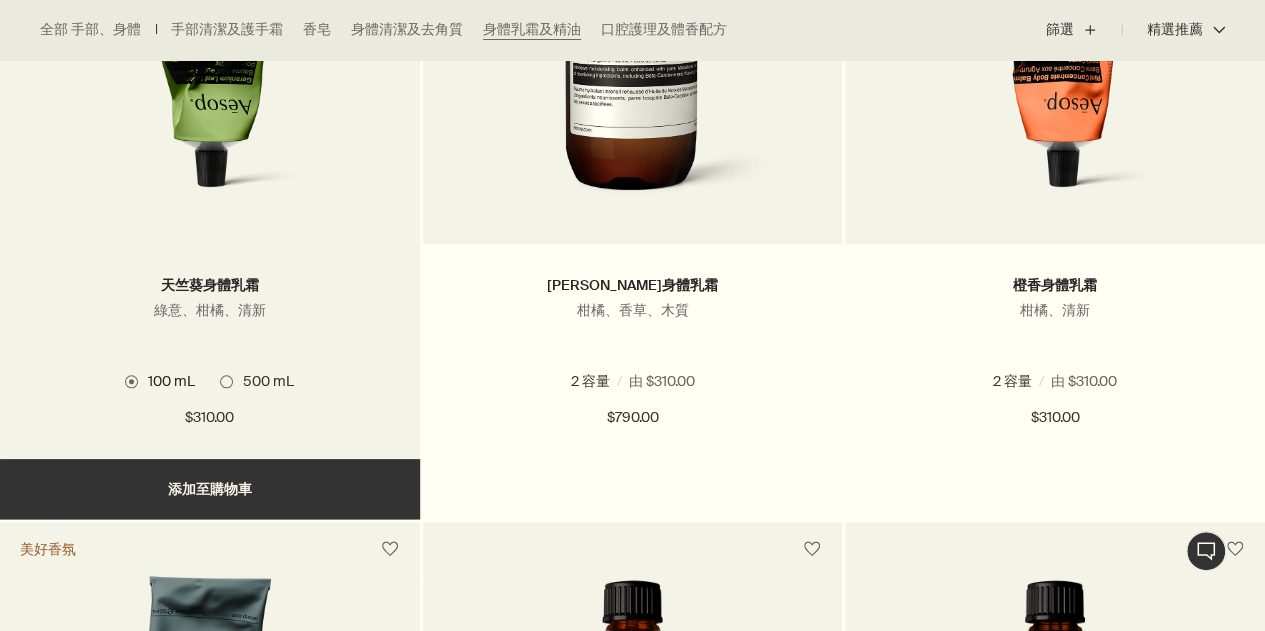 scroll, scrollTop: 878, scrollLeft: 0, axis: vertical 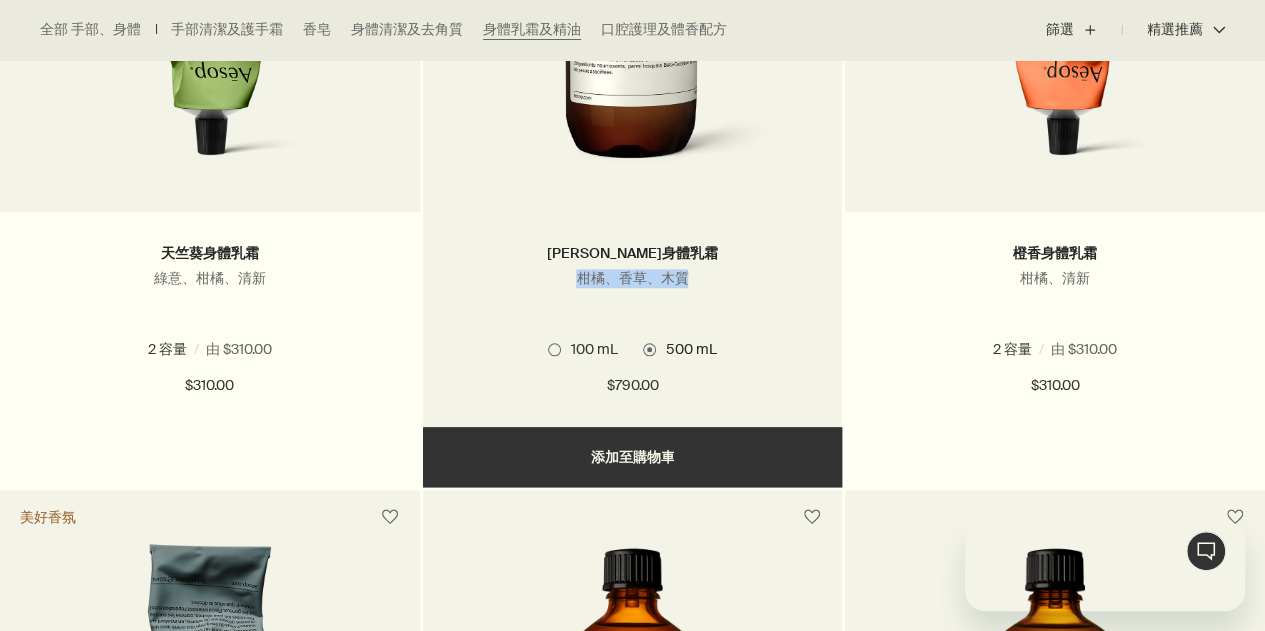 drag, startPoint x: 554, startPoint y: 287, endPoint x: 728, endPoint y: 291, distance: 174.04597 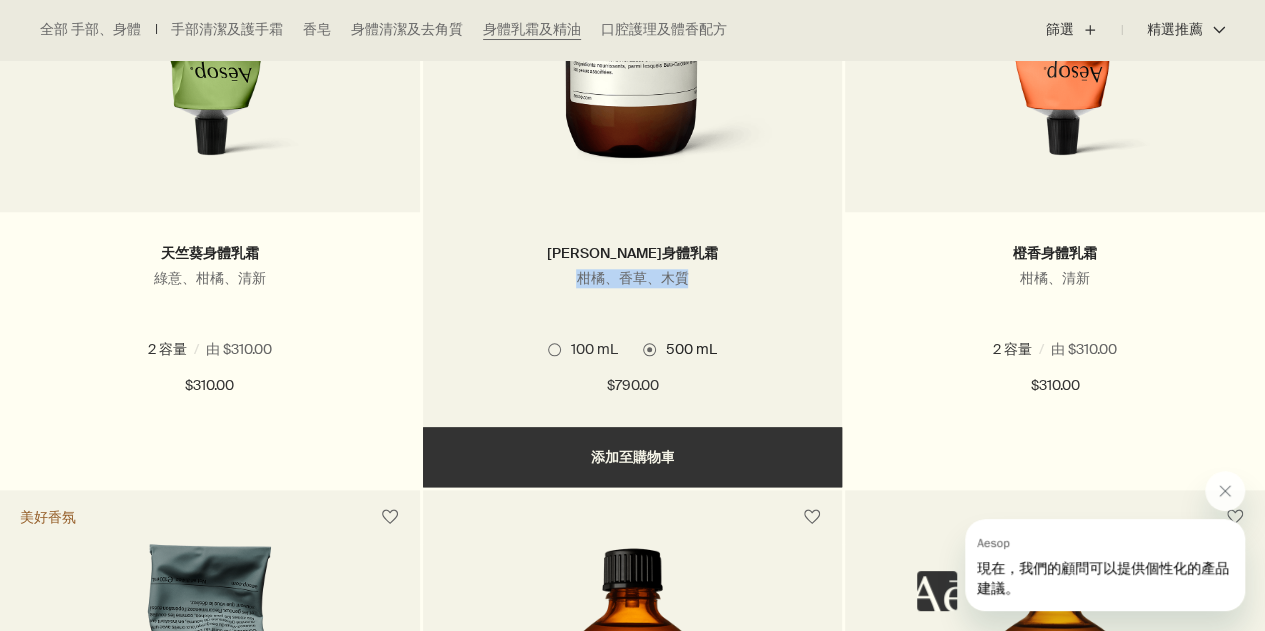 click on "滋潤芳香身體乳霜 柑橘、香草、木質" at bounding box center [633, 283] 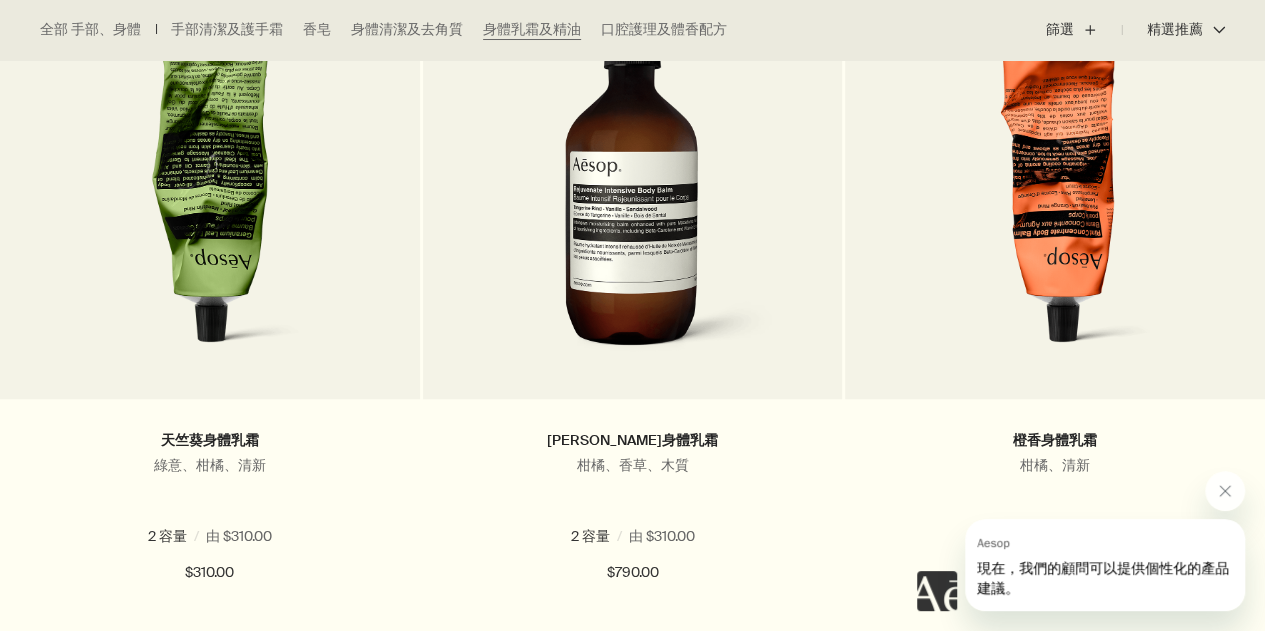 scroll, scrollTop: 700, scrollLeft: 0, axis: vertical 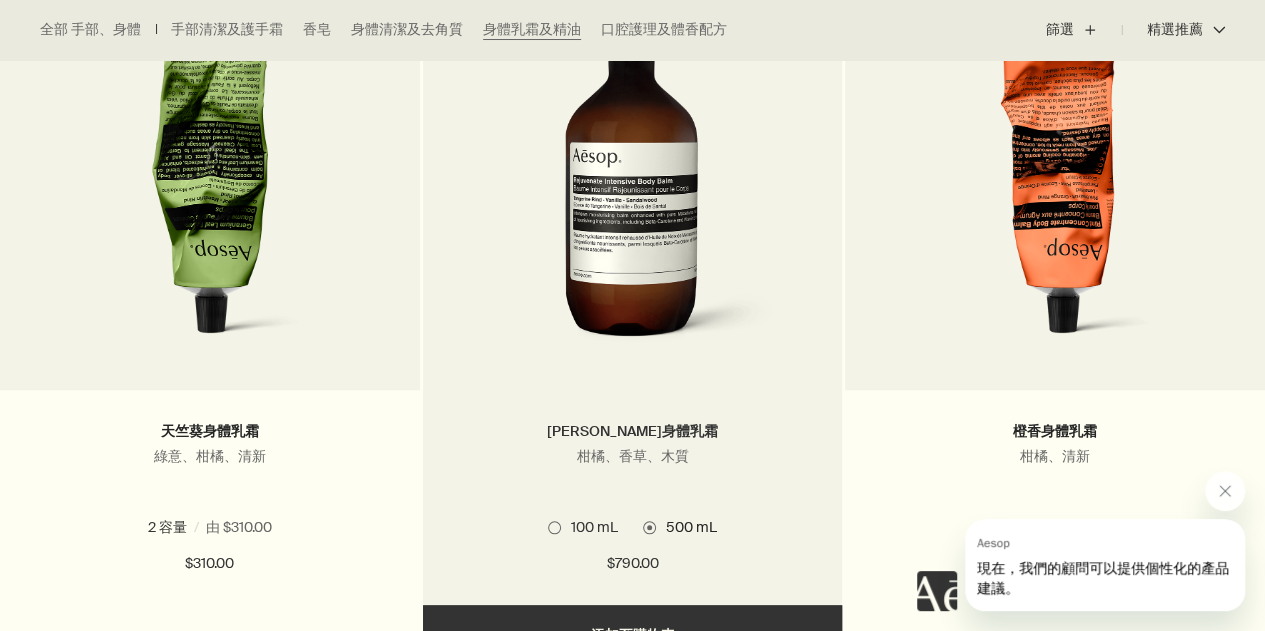 click on "滋潤芳香身體乳霜" at bounding box center [632, 431] 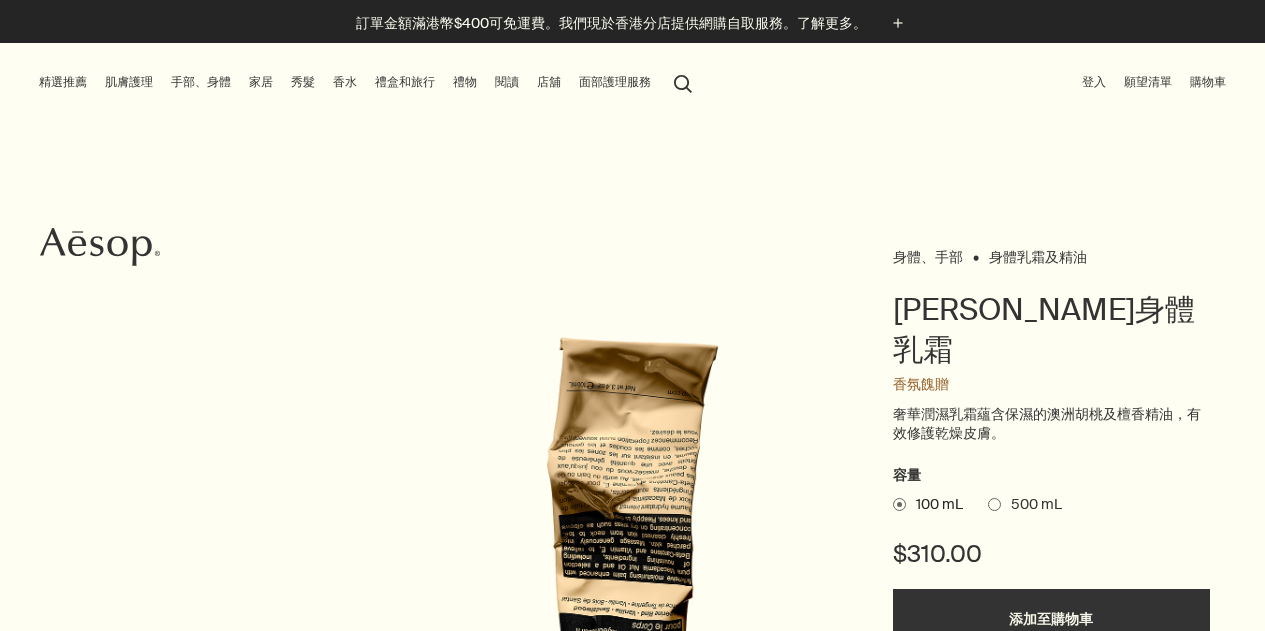 scroll, scrollTop: 100, scrollLeft: 0, axis: vertical 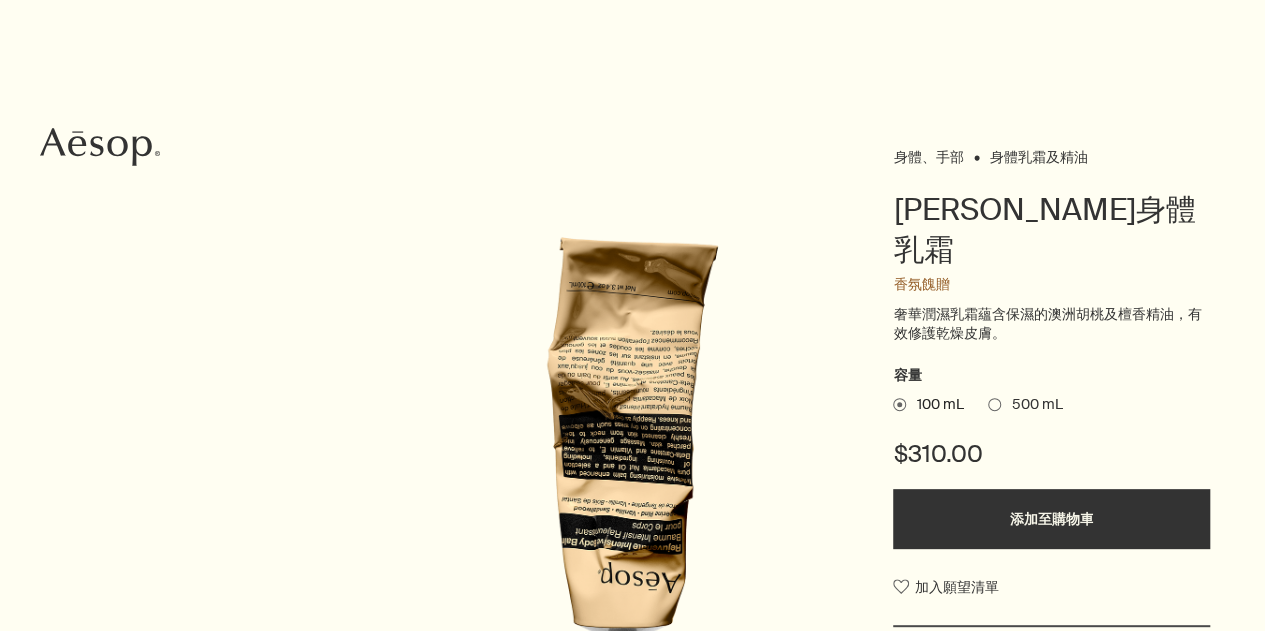 click on "500 mL" at bounding box center [1031, 405] 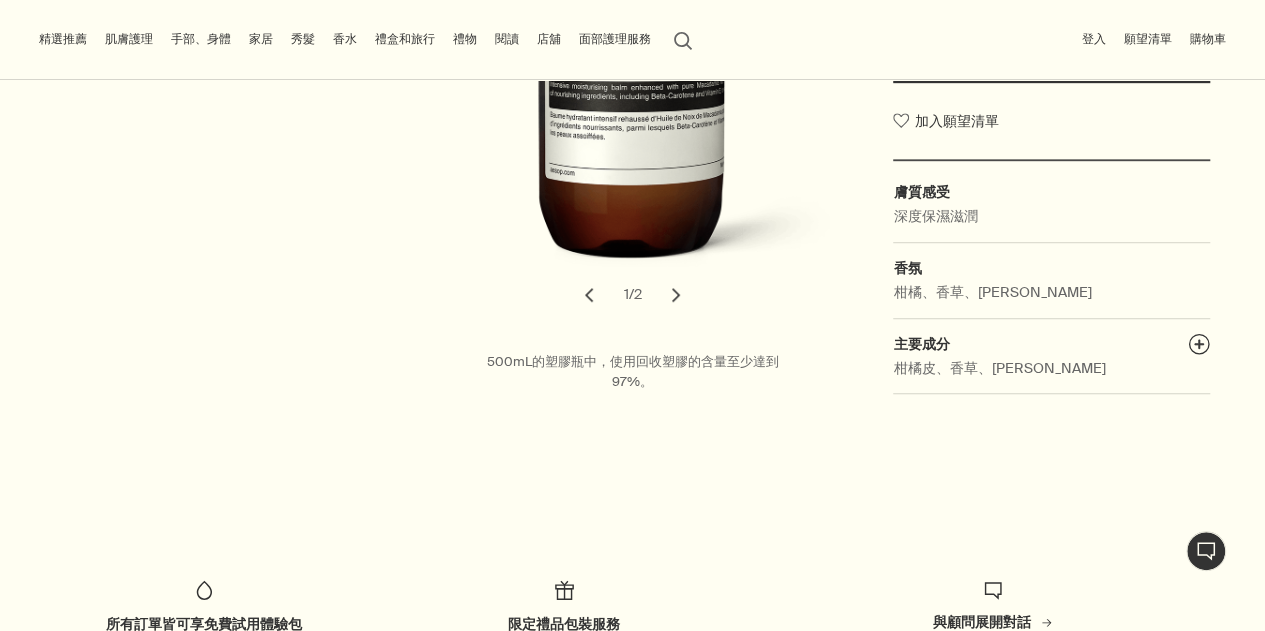 scroll, scrollTop: 500, scrollLeft: 0, axis: vertical 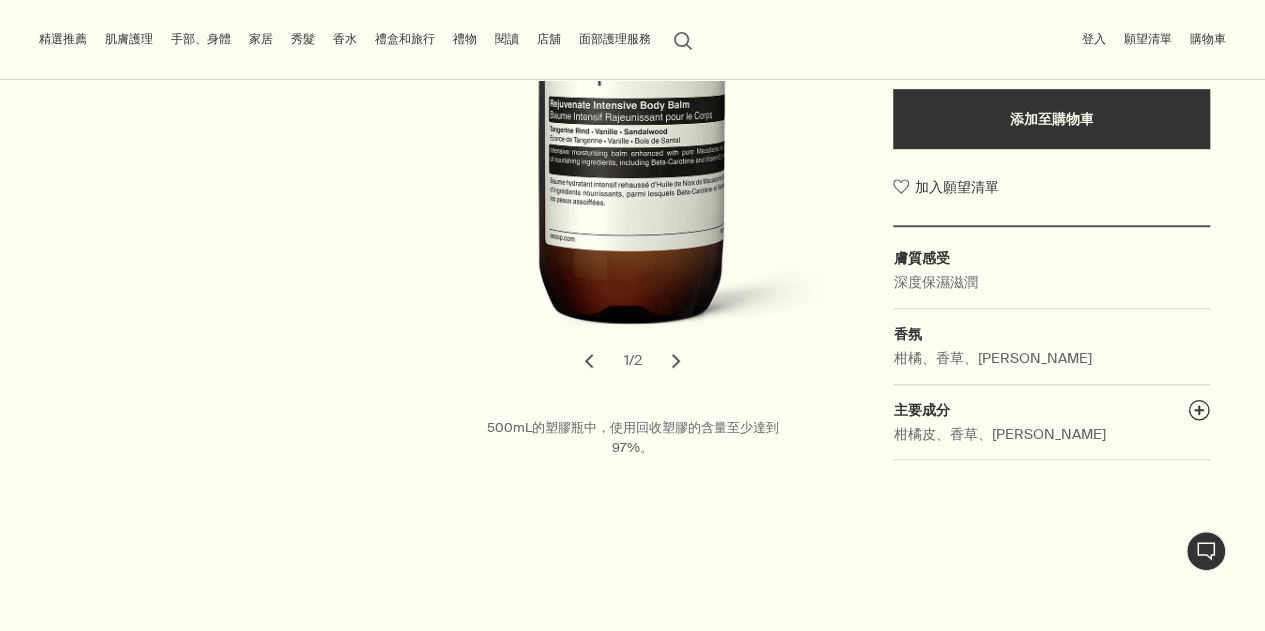 click on "chevron" at bounding box center [676, 361] 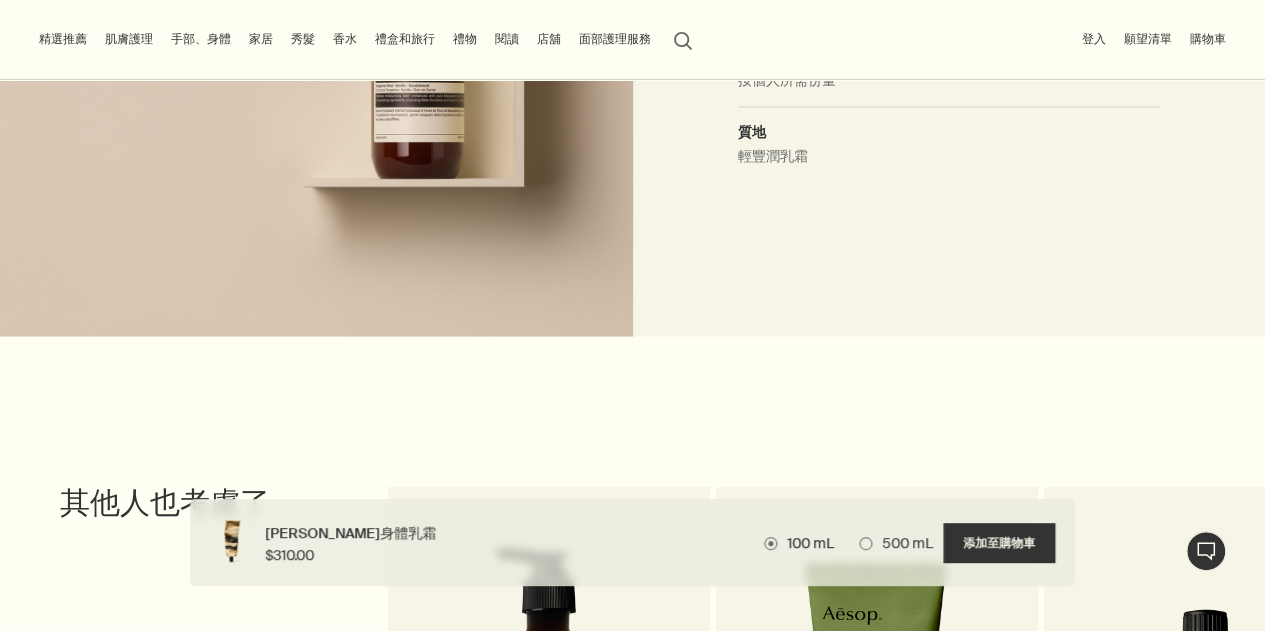 scroll, scrollTop: 1400, scrollLeft: 0, axis: vertical 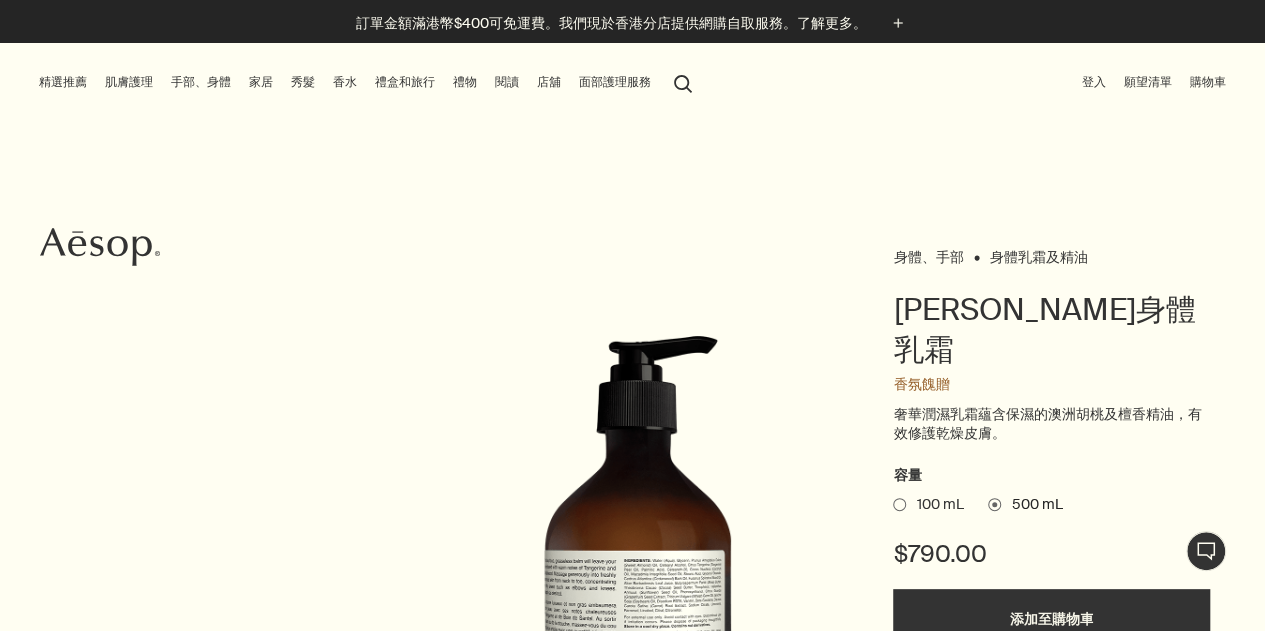 click on "家居" at bounding box center [261, 82] 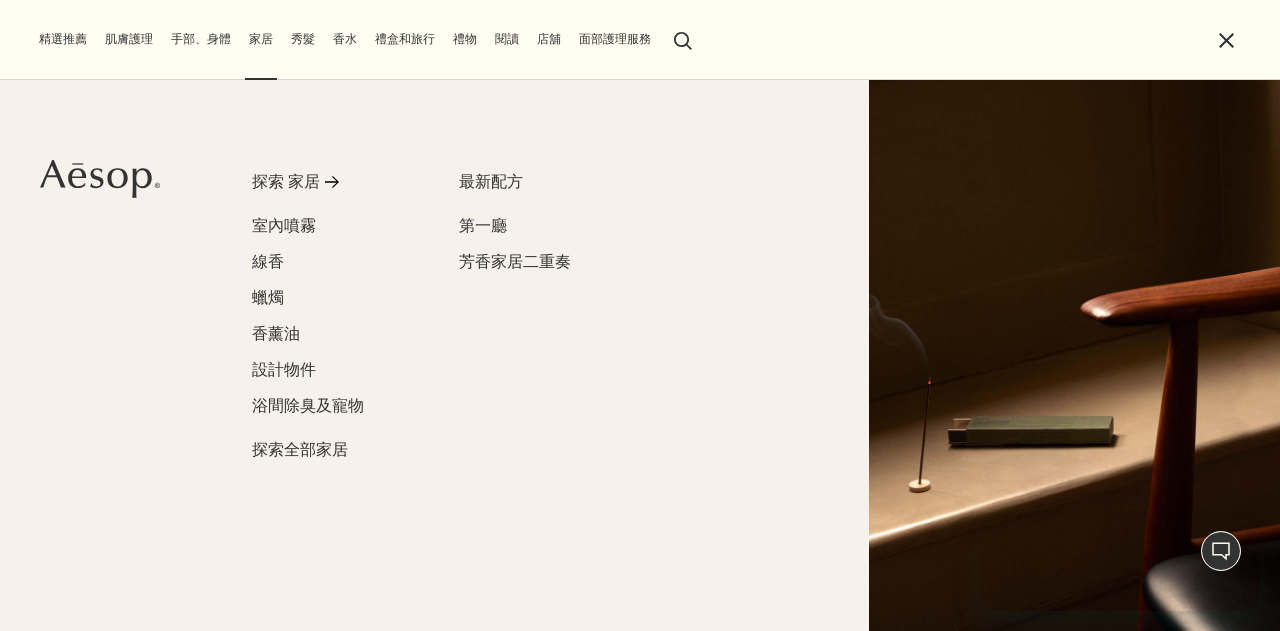 scroll, scrollTop: 0, scrollLeft: 0, axis: both 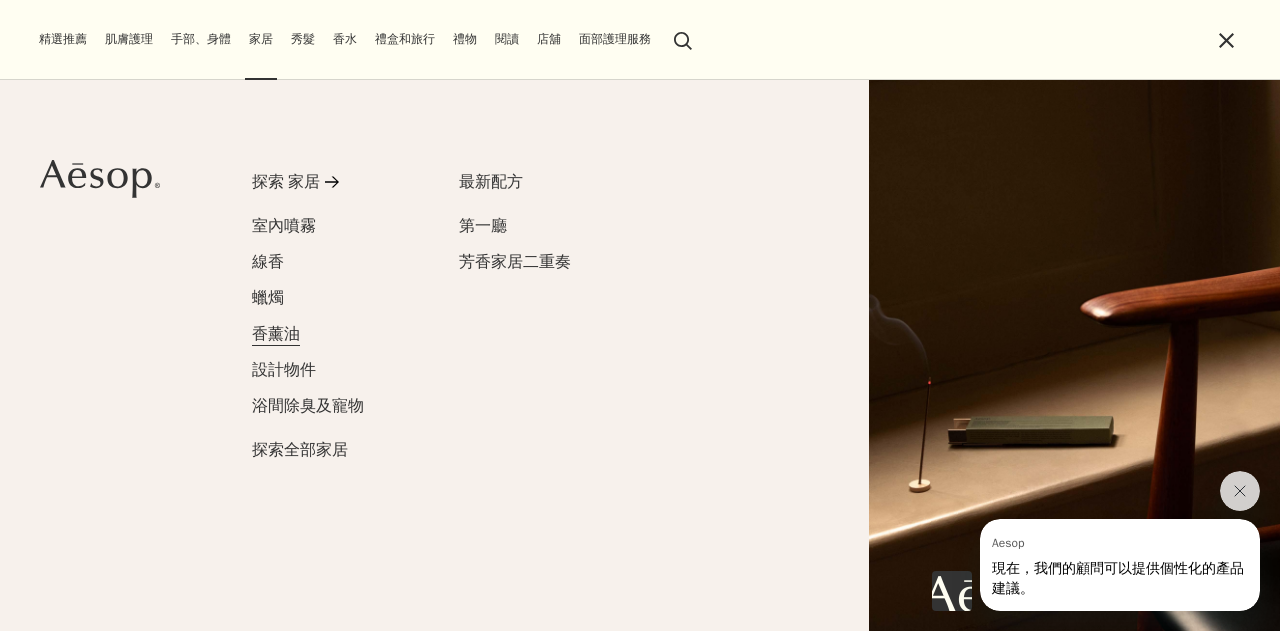 click on "香薰油" at bounding box center [276, 333] 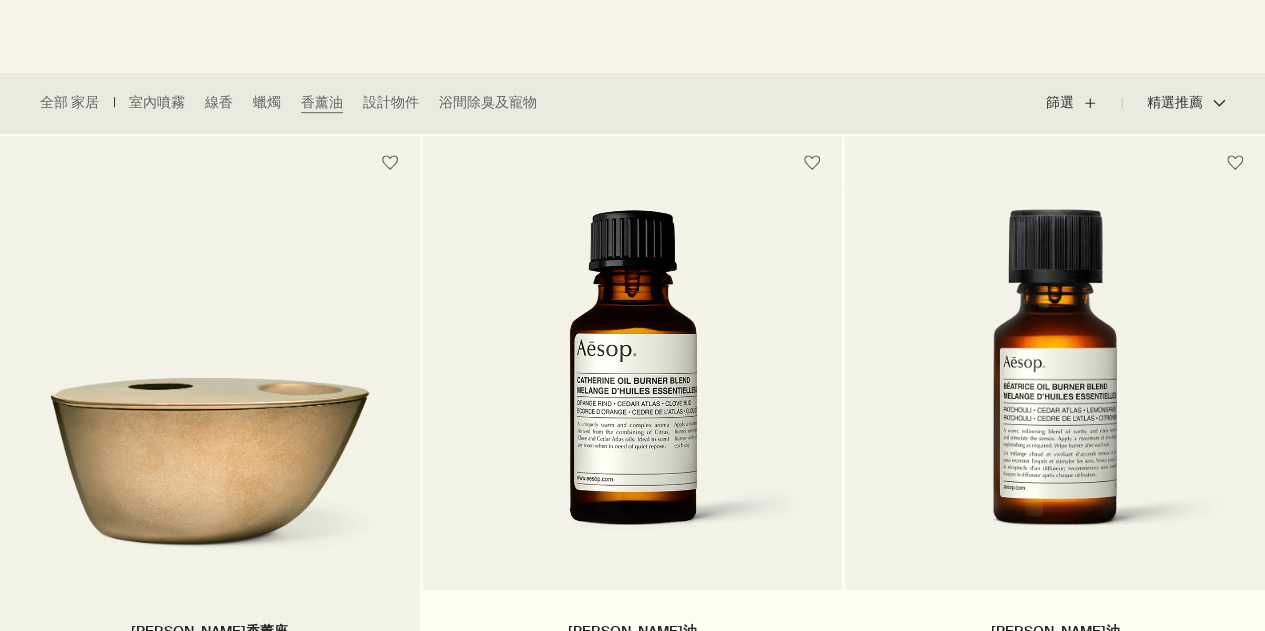 scroll, scrollTop: 0, scrollLeft: 0, axis: both 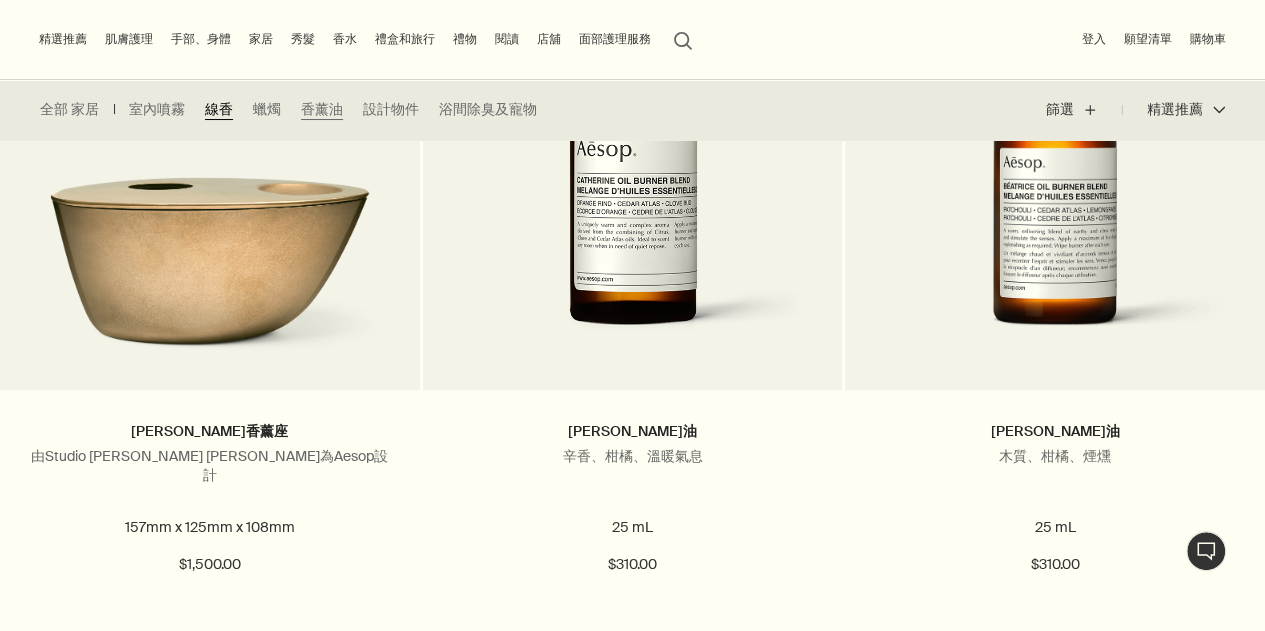click on "線香" at bounding box center [219, 110] 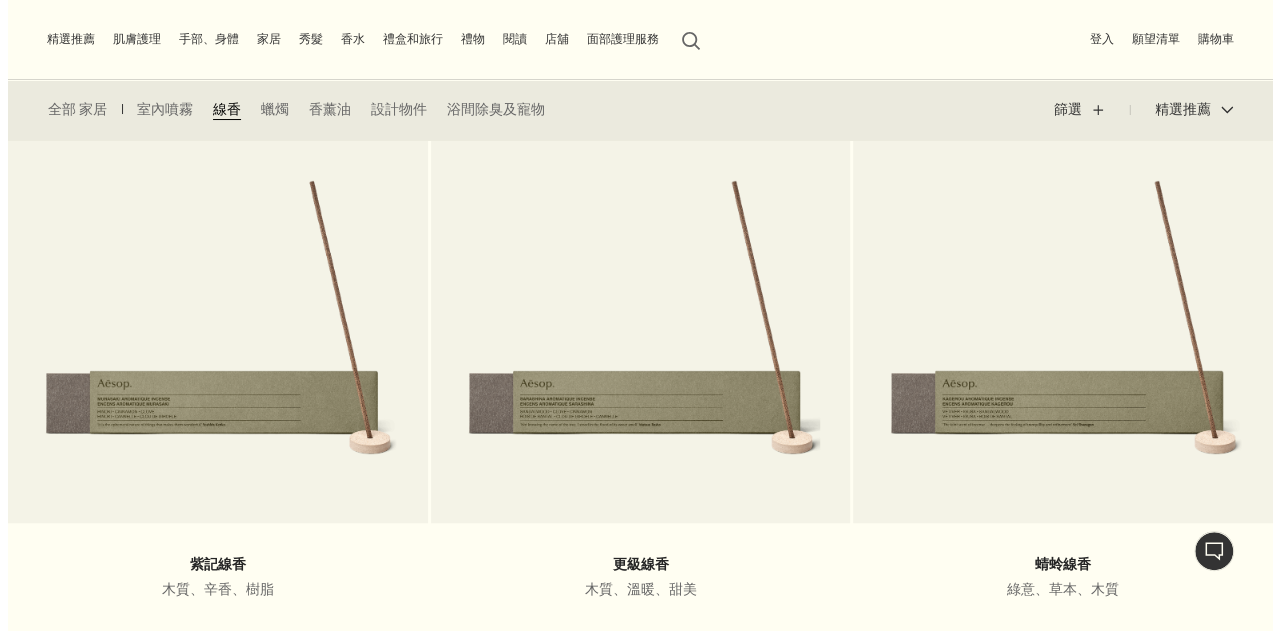 scroll, scrollTop: 400, scrollLeft: 0, axis: vertical 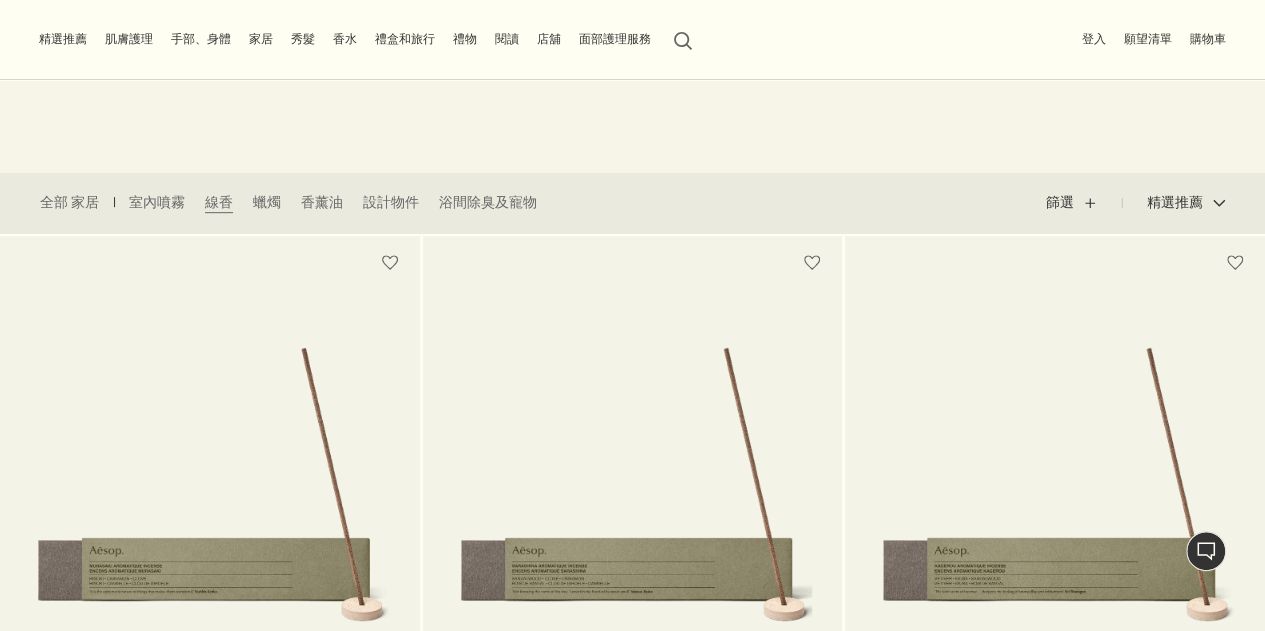 click on "家居" at bounding box center (261, 39) 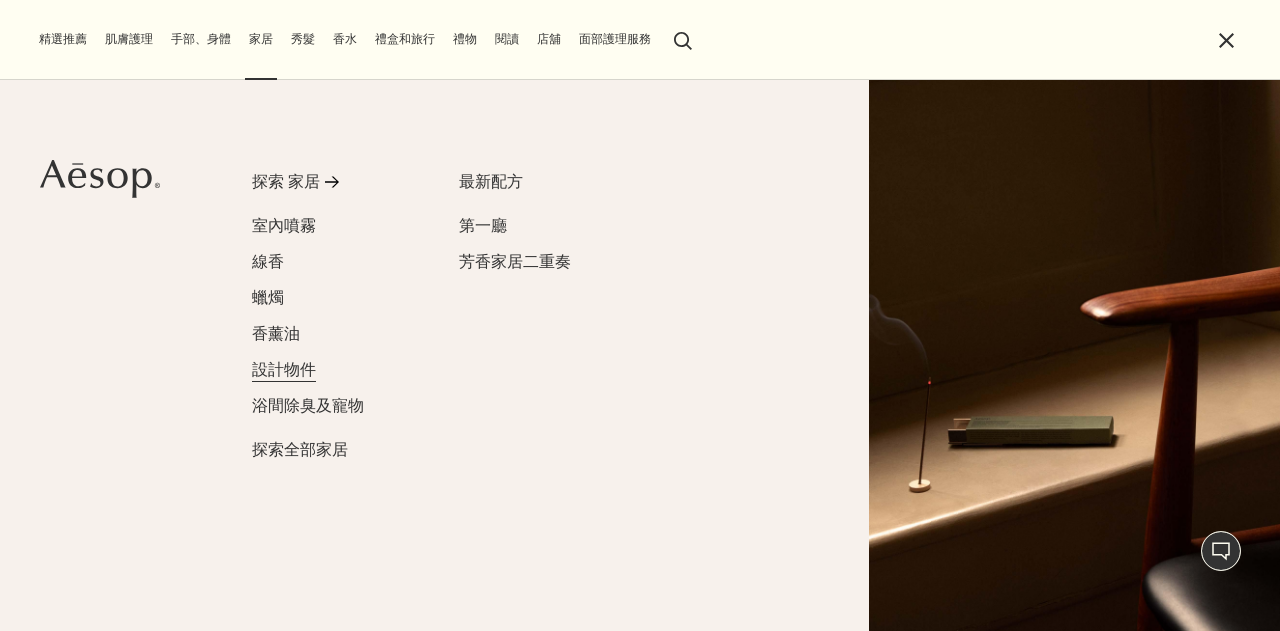 click on "設計物件" at bounding box center [284, 369] 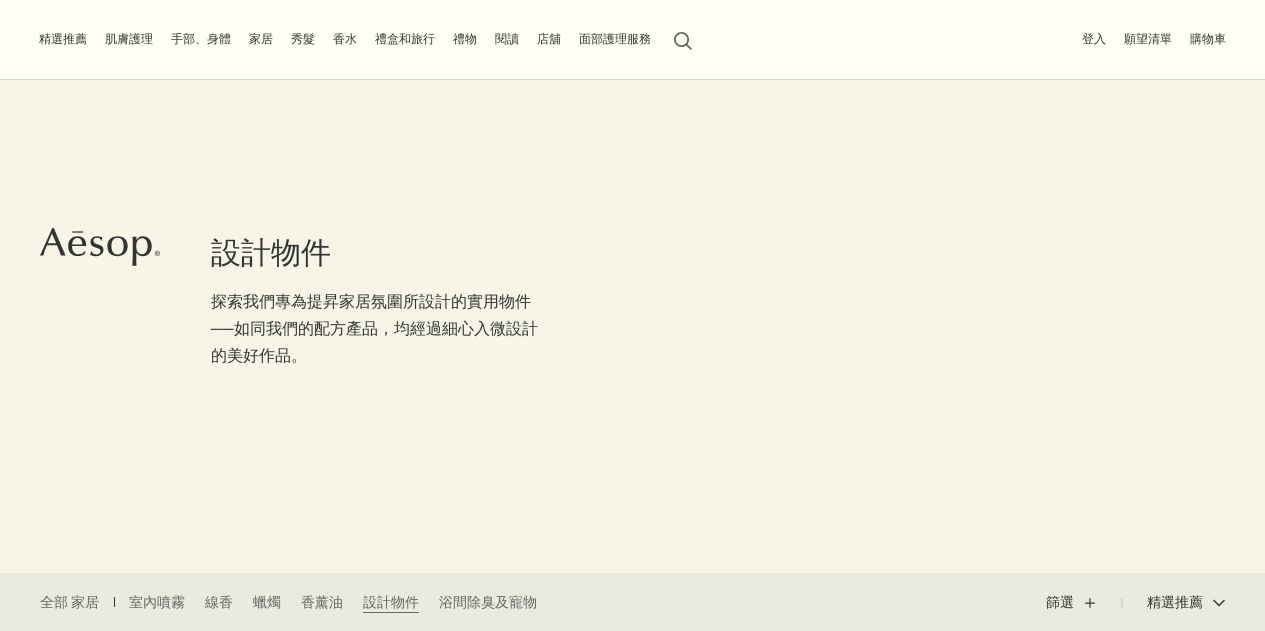 scroll, scrollTop: 200, scrollLeft: 0, axis: vertical 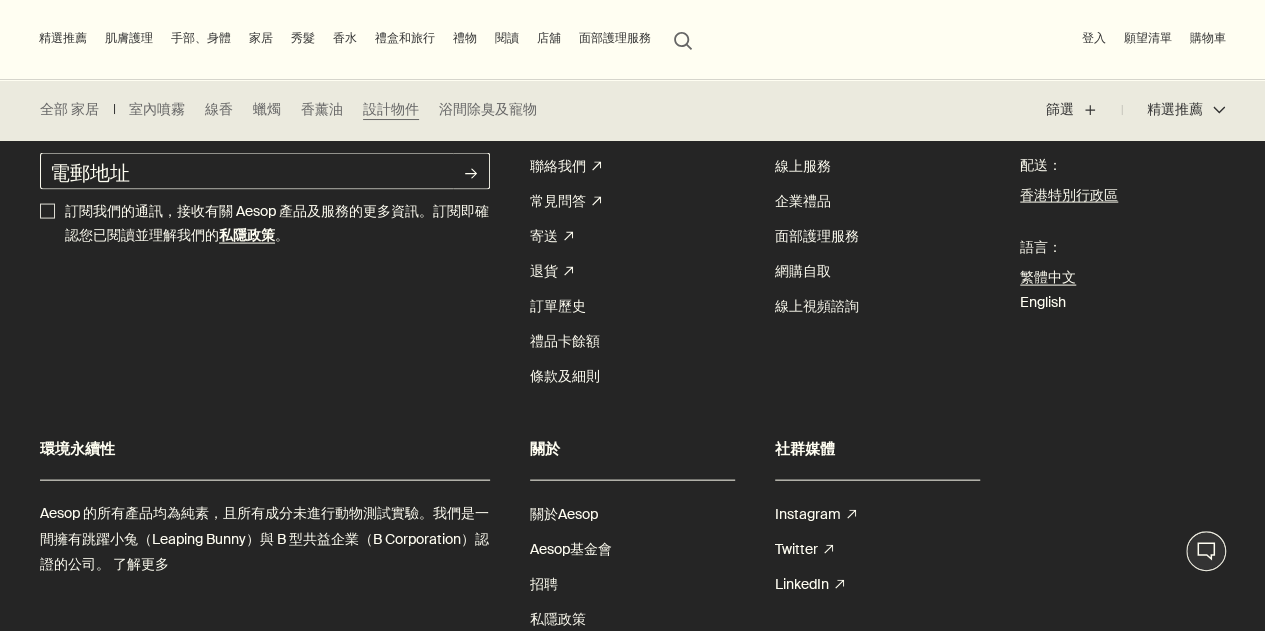 click on "手部、身體" at bounding box center [201, 39] 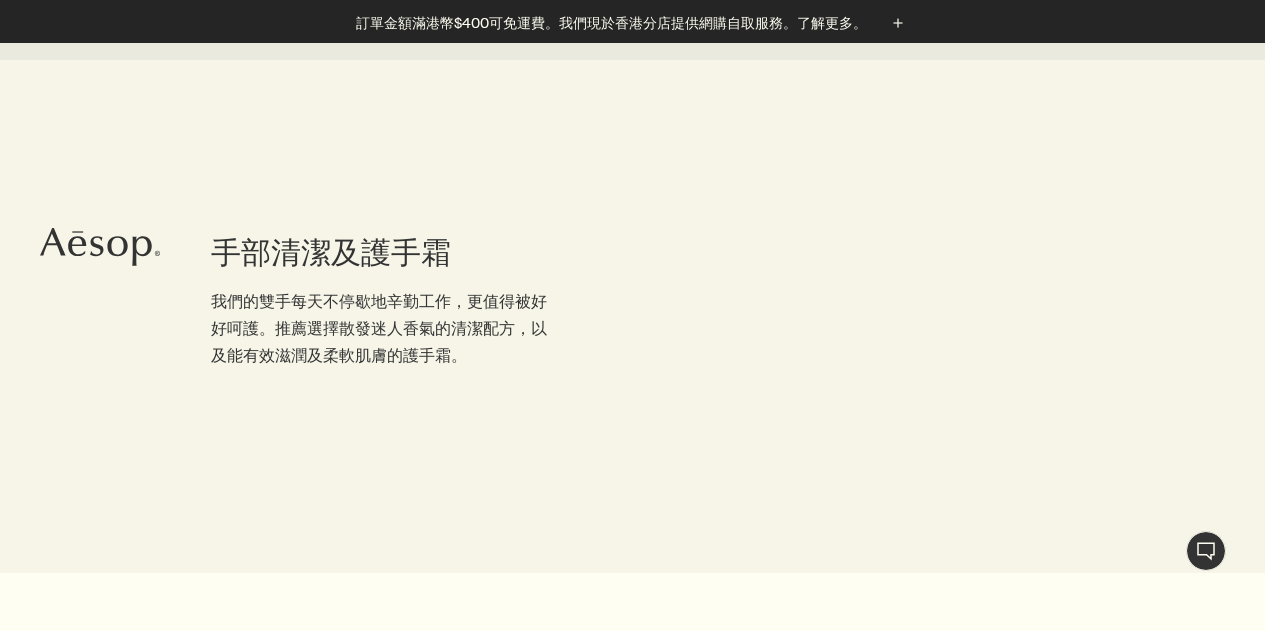 scroll, scrollTop: 800, scrollLeft: 0, axis: vertical 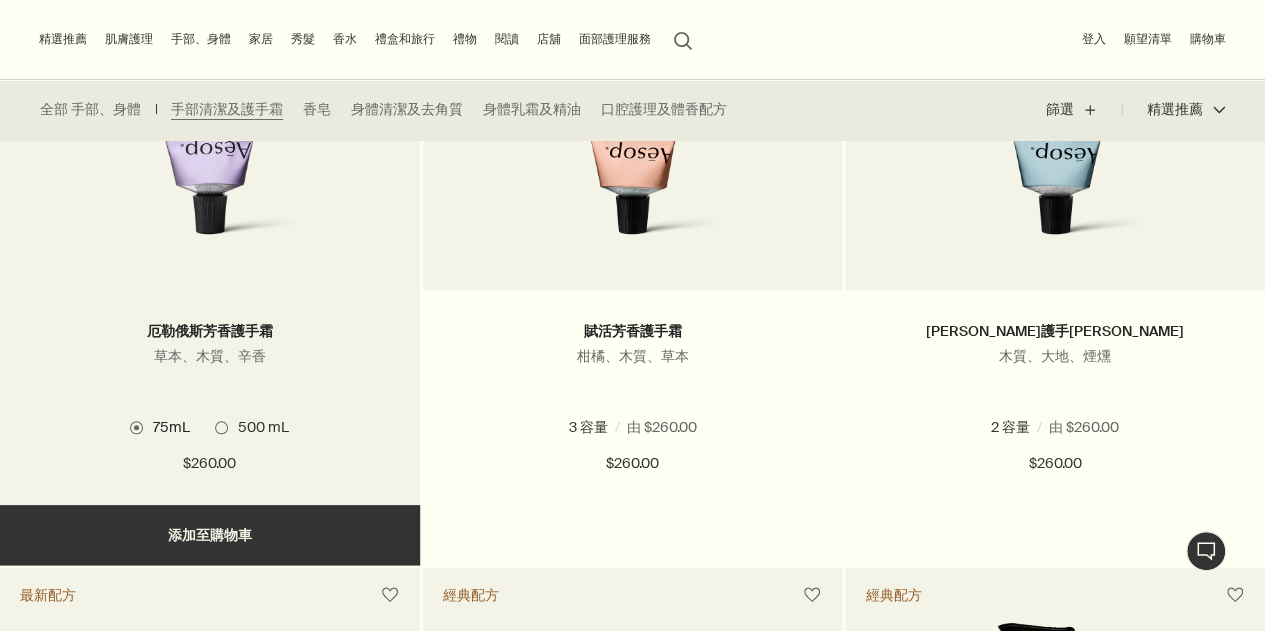 click on "500 mL" at bounding box center [258, 427] 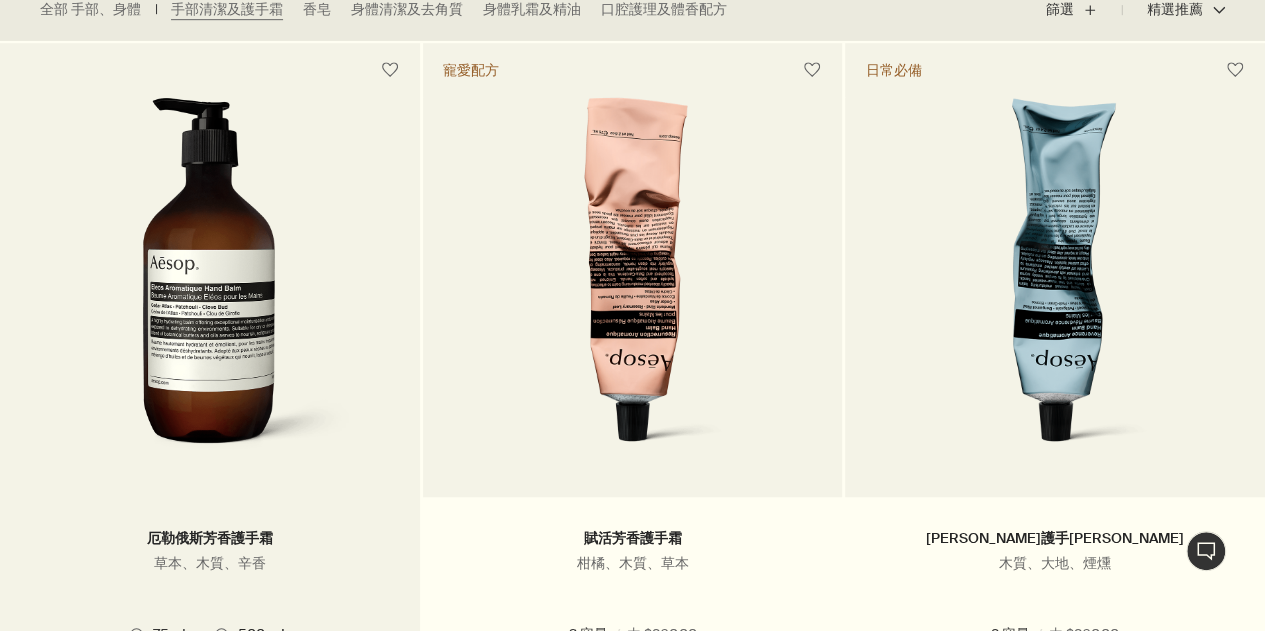 scroll, scrollTop: 600, scrollLeft: 0, axis: vertical 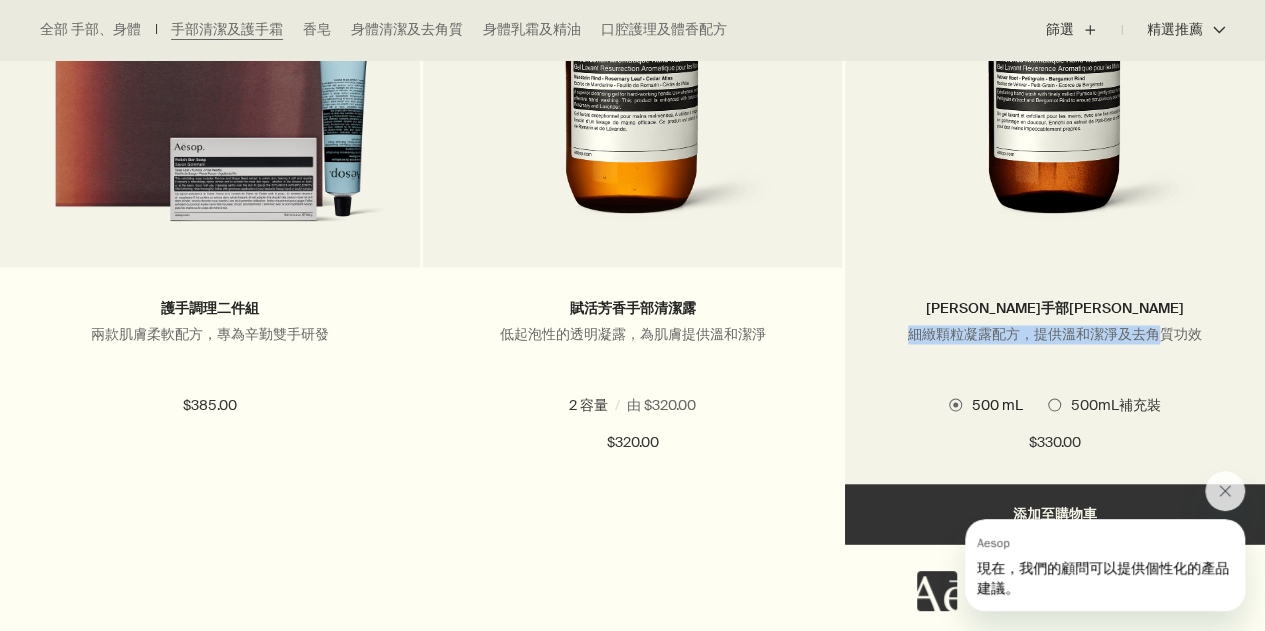 drag, startPoint x: 896, startPoint y: 339, endPoint x: 1164, endPoint y: 354, distance: 268.41943 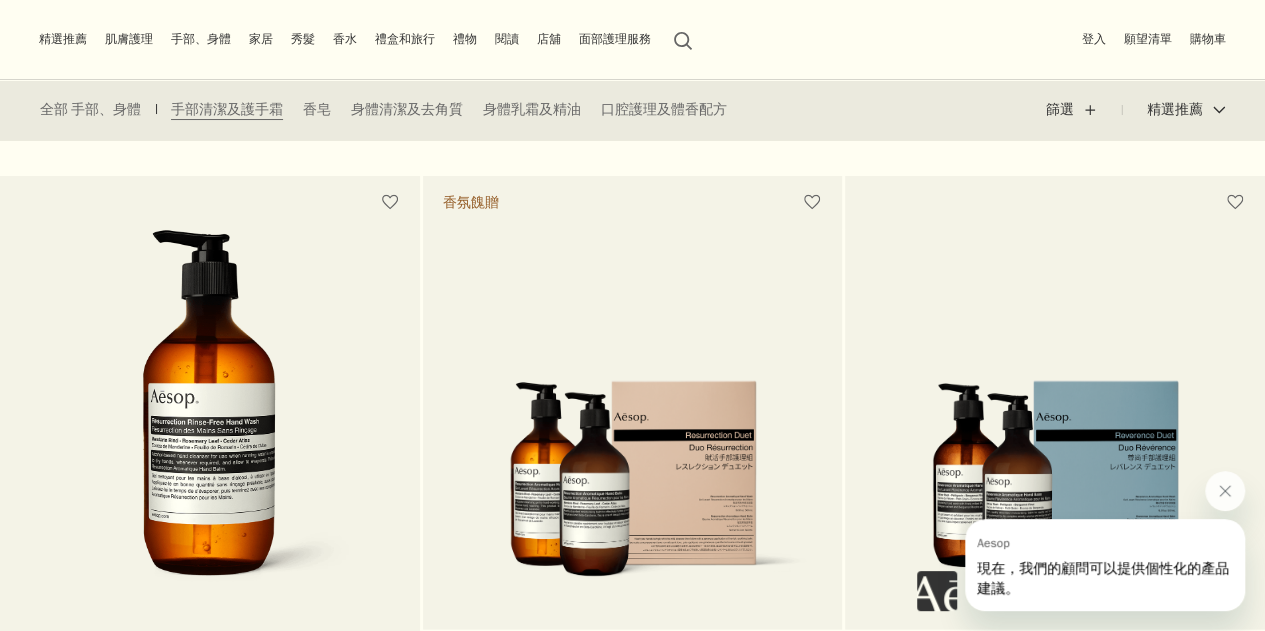 scroll, scrollTop: 1855, scrollLeft: 0, axis: vertical 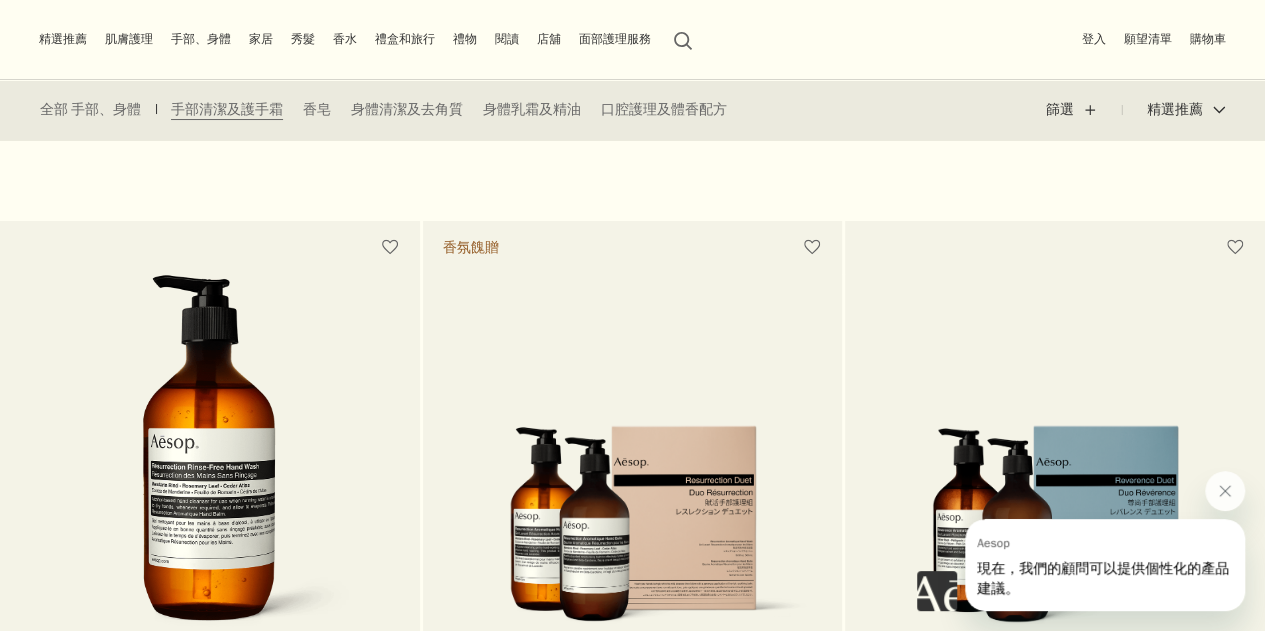 click at bounding box center [210, 459] 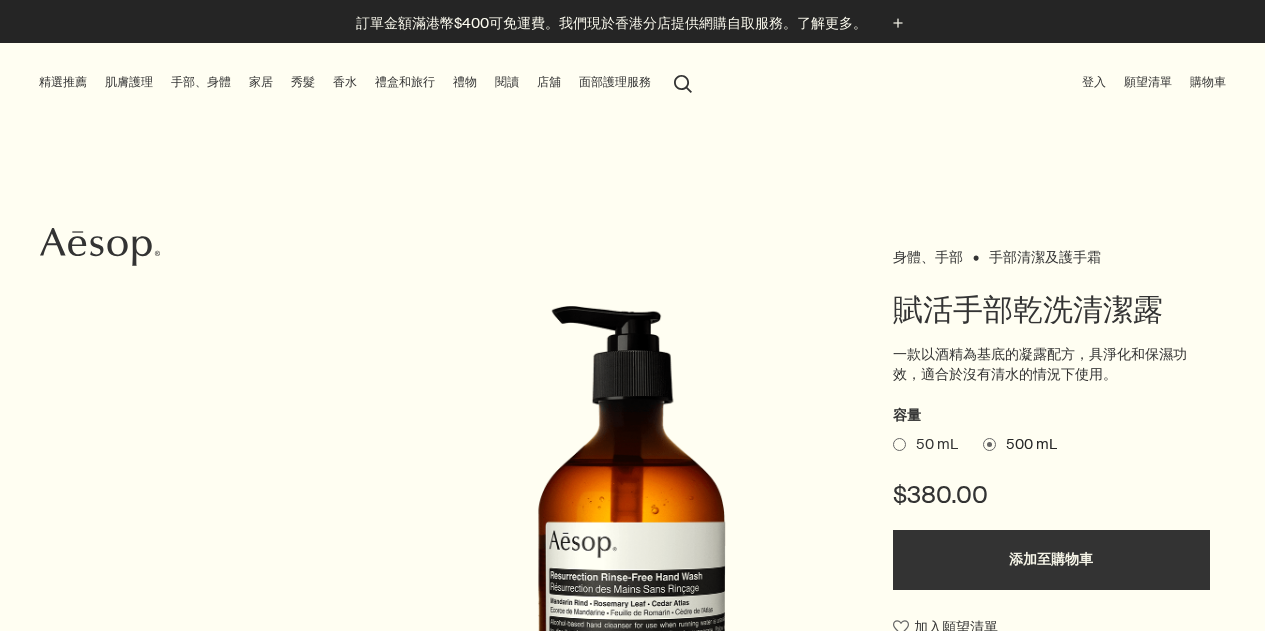 scroll, scrollTop: 0, scrollLeft: 0, axis: both 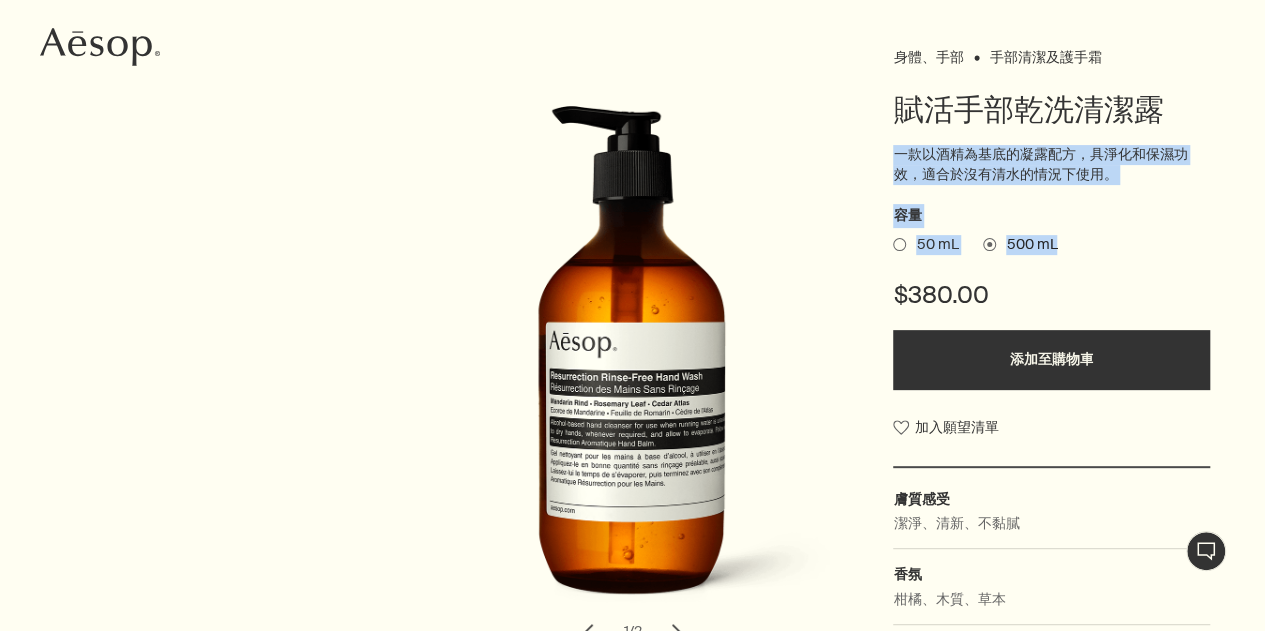 drag, startPoint x: 898, startPoint y: 155, endPoint x: 1127, endPoint y: 235, distance: 242.57164 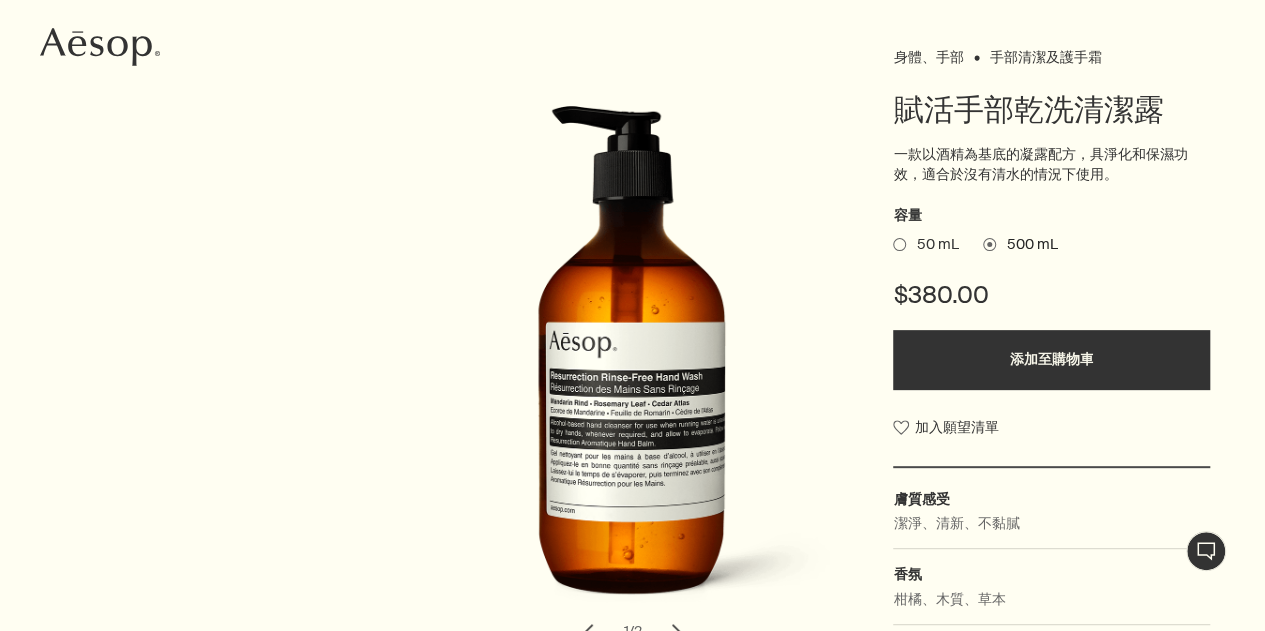 click on "50 mL" at bounding box center (932, 245) 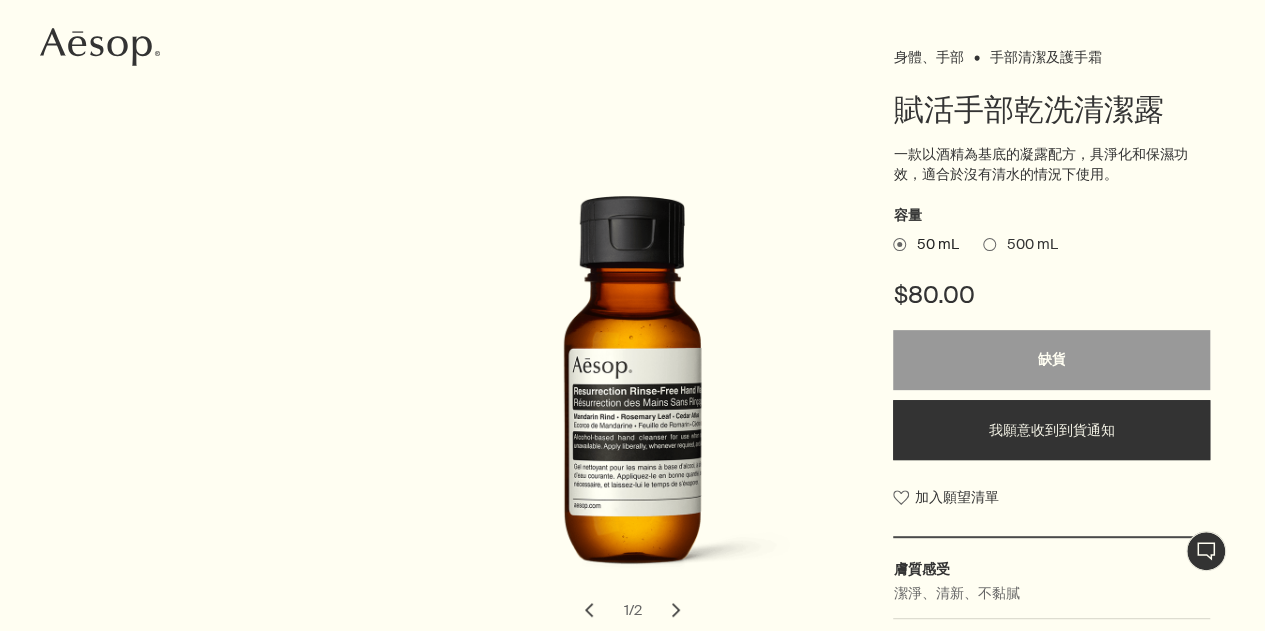 click on "500 mL" at bounding box center [1026, 245] 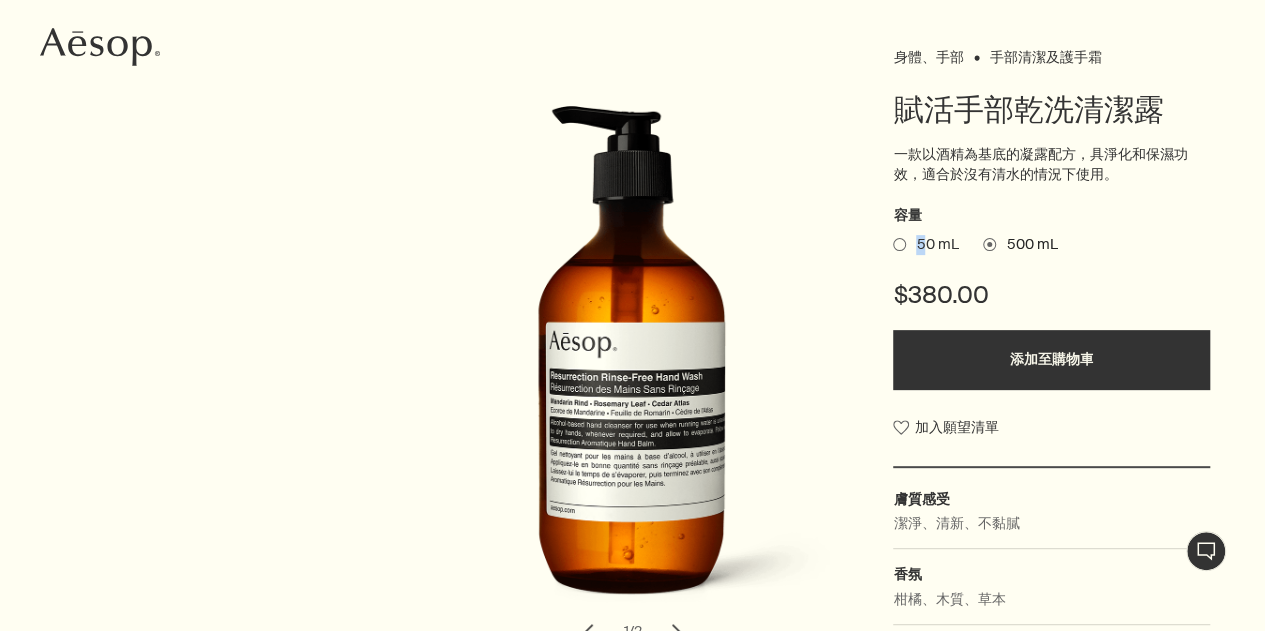 click on "50 mL" at bounding box center [932, 245] 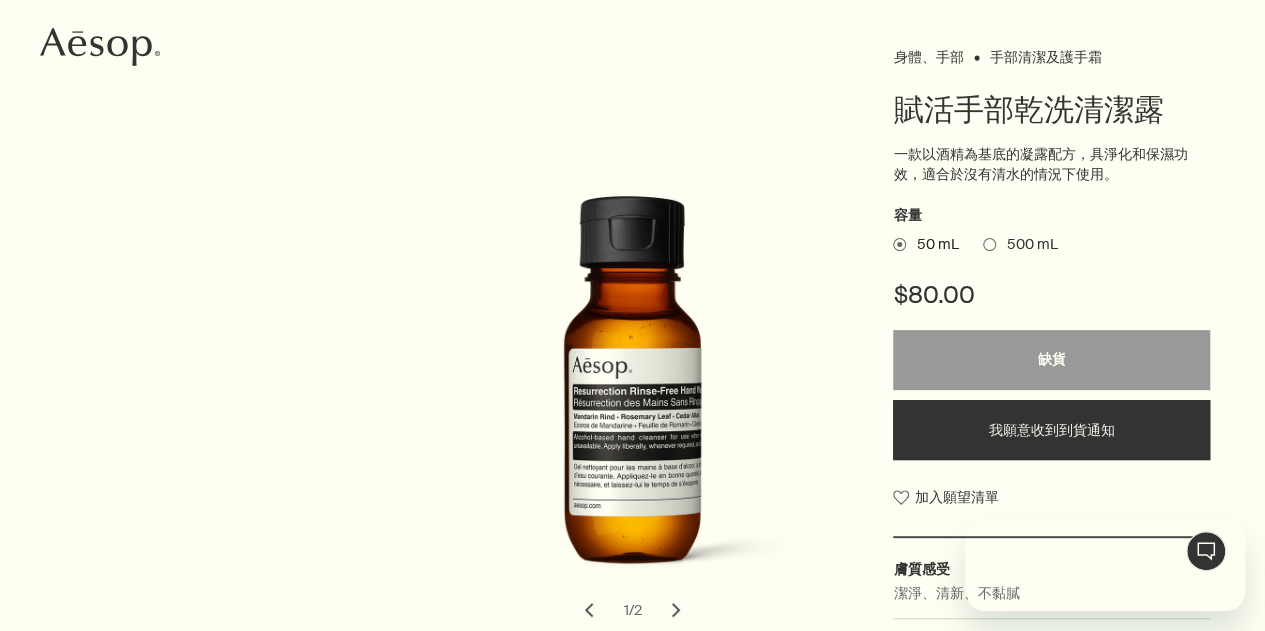 scroll, scrollTop: 0, scrollLeft: 0, axis: both 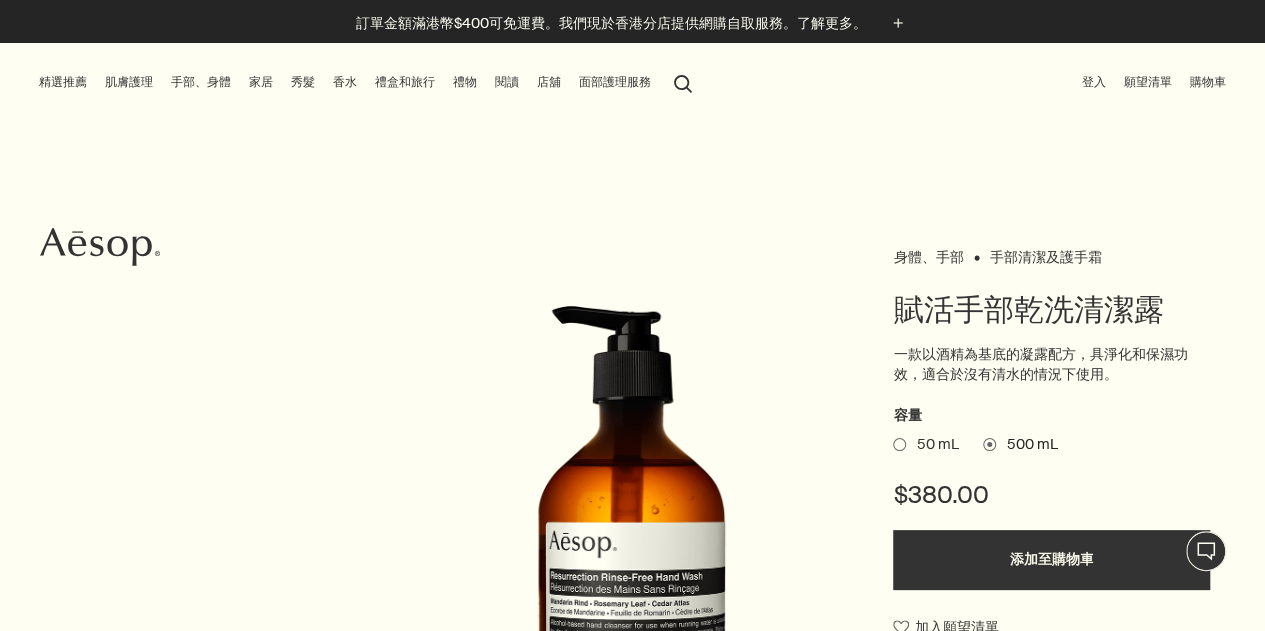 click on "身體、手部 手部清潔及護手霜 賦活手部乾洗清潔露 一款以酒精為基底的凝露配方，具淨化和保濕功效，適合於沒有清水的情況下使用。  容量 50 mL 500 mL $380.00   添加至購物車 加入願望清單 膚質感受 潔淨、清新、不黏膩  香氛 柑橘、木質、草本 主要成分 plusAndCloseWithCircle 中國柑皮、迷迭香葉、大西洋雪松 chevron chevron 1  /  2 500mL的塑膠瓶中，使用回收塑膠的含量至少達到97%。" at bounding box center [632, 579] 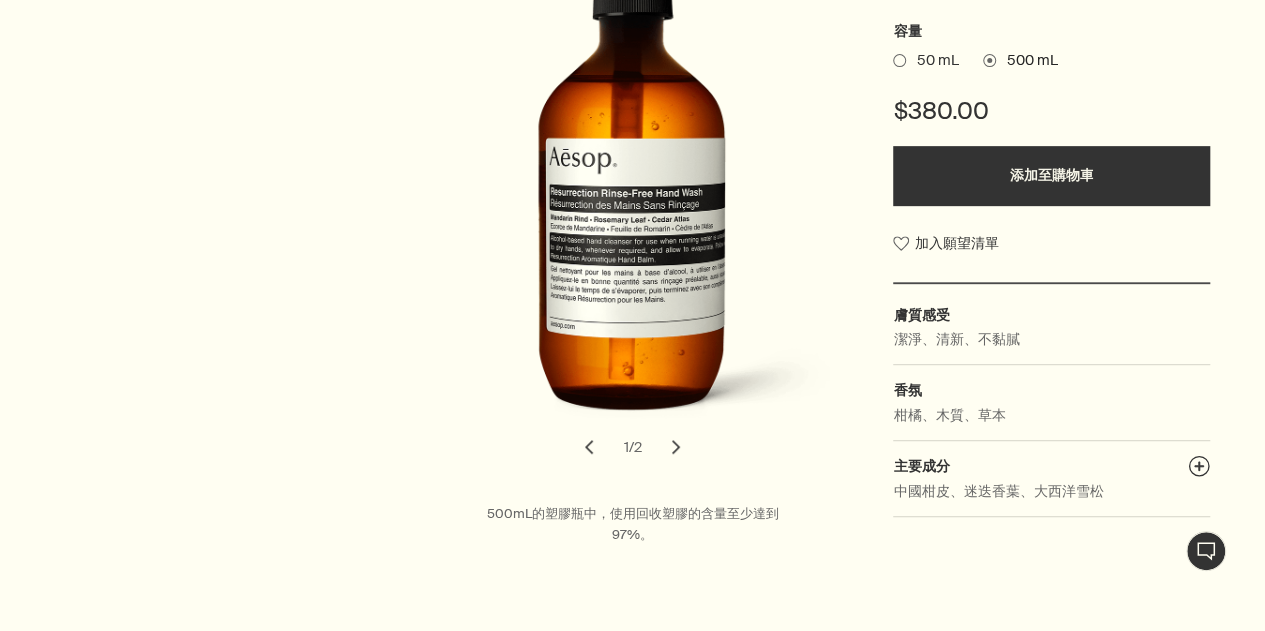 scroll, scrollTop: 400, scrollLeft: 0, axis: vertical 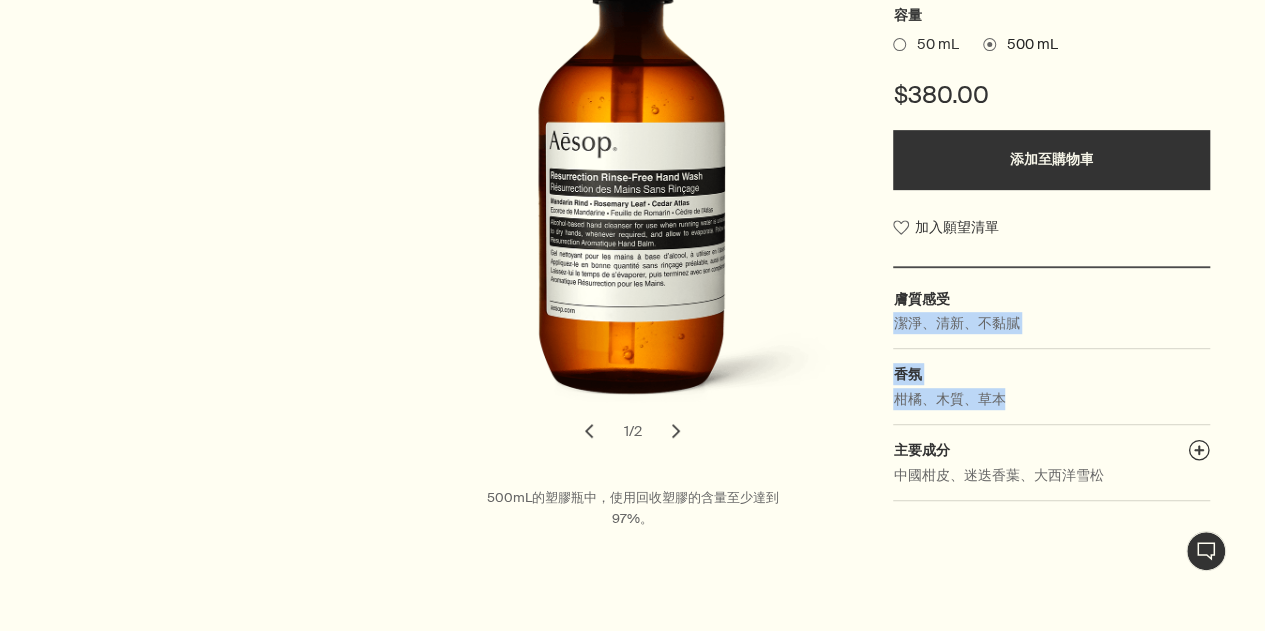 drag, startPoint x: 1113, startPoint y: 299, endPoint x: 1103, endPoint y: 399, distance: 100.49876 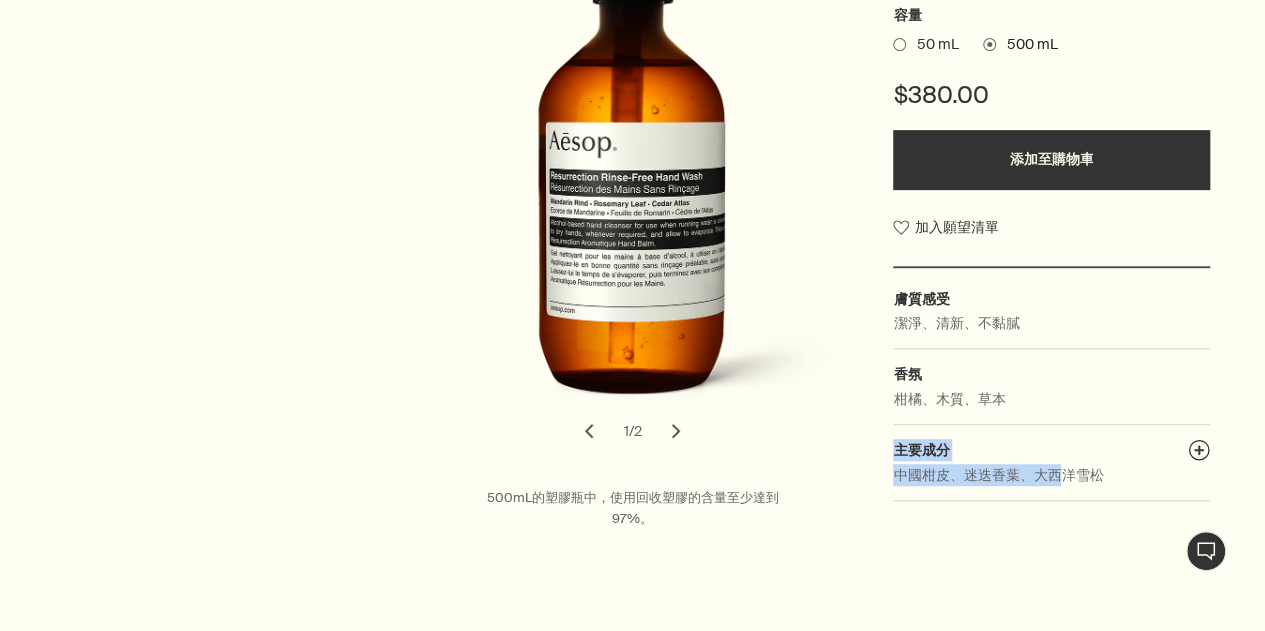 drag, startPoint x: 1096, startPoint y: 410, endPoint x: 1061, endPoint y: 579, distance: 172.58621 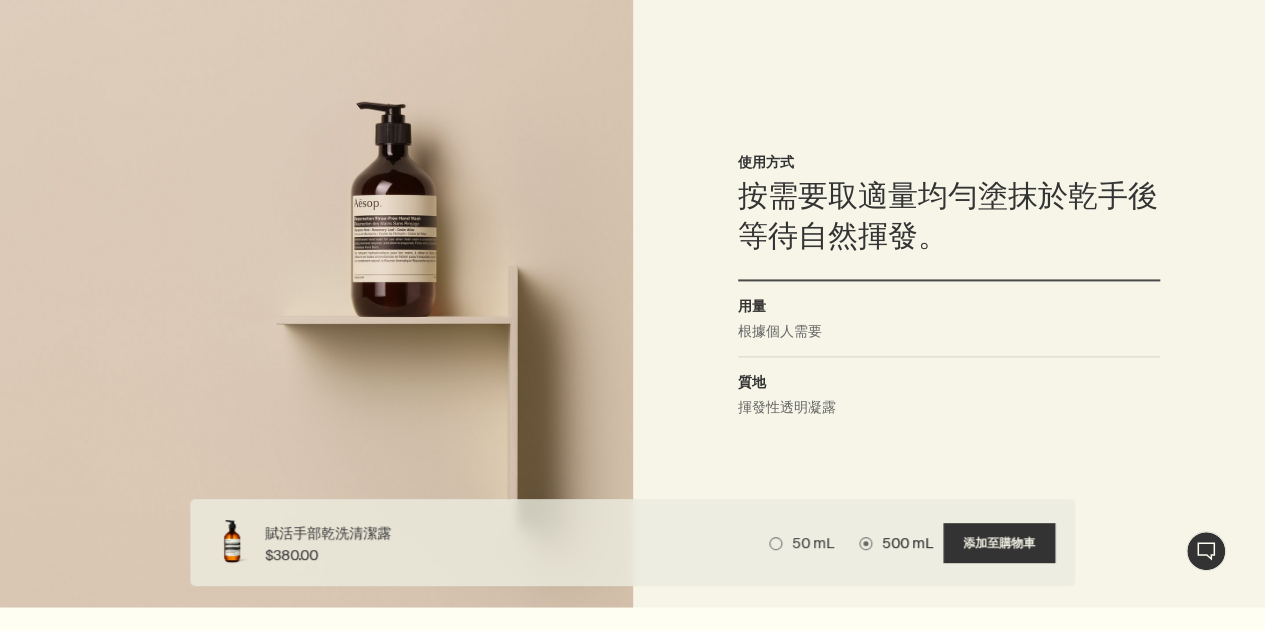 scroll, scrollTop: 1300, scrollLeft: 0, axis: vertical 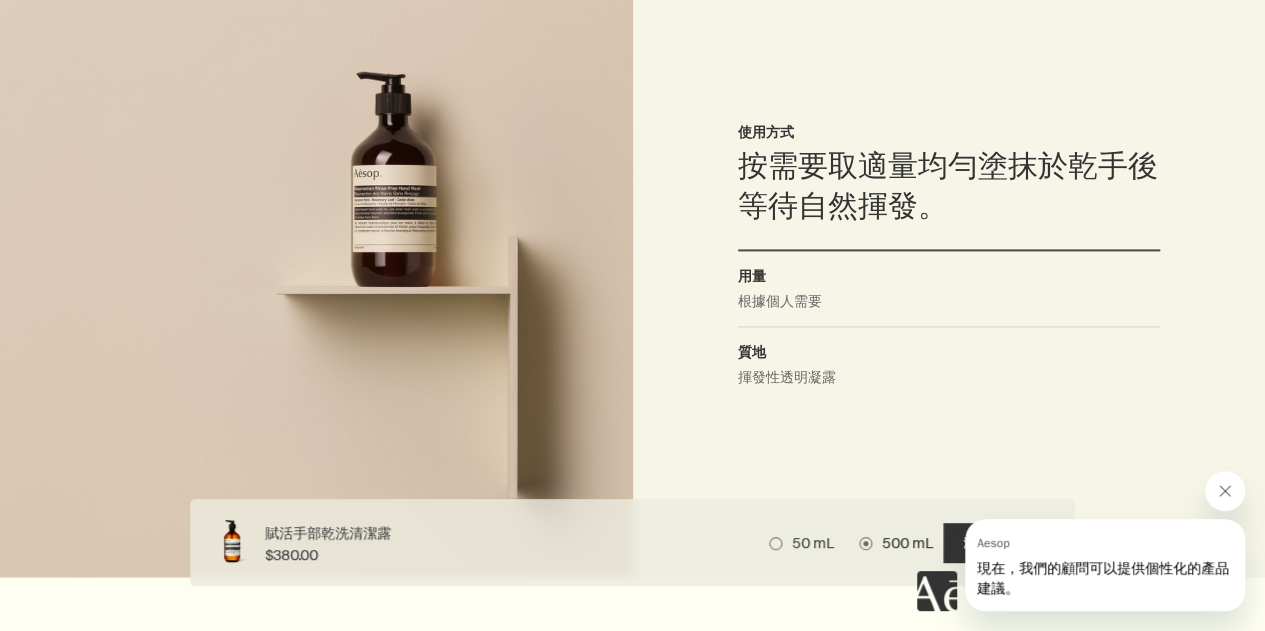 click 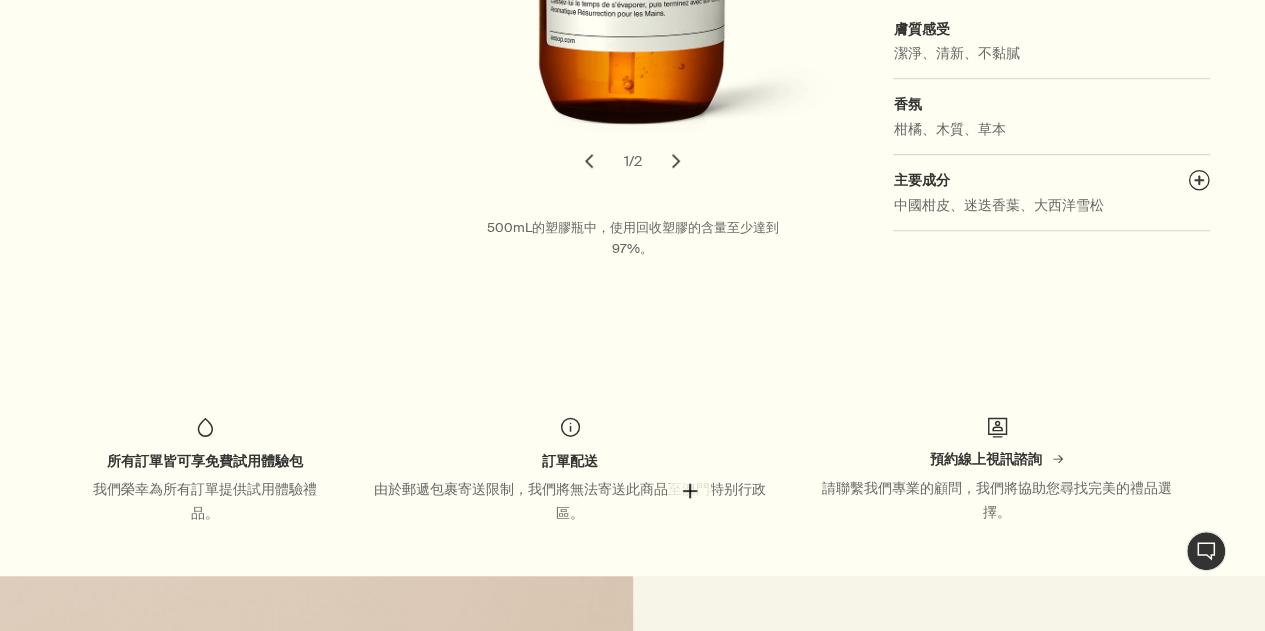 scroll, scrollTop: 700, scrollLeft: 0, axis: vertical 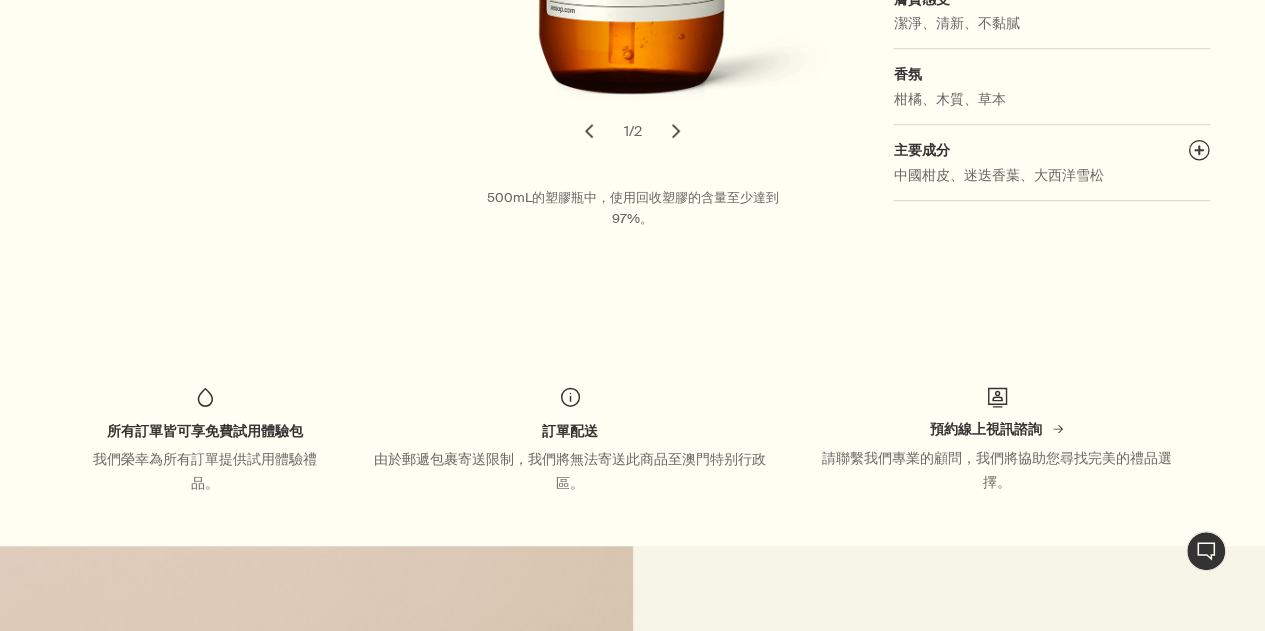 click on "chevron" at bounding box center [676, 131] 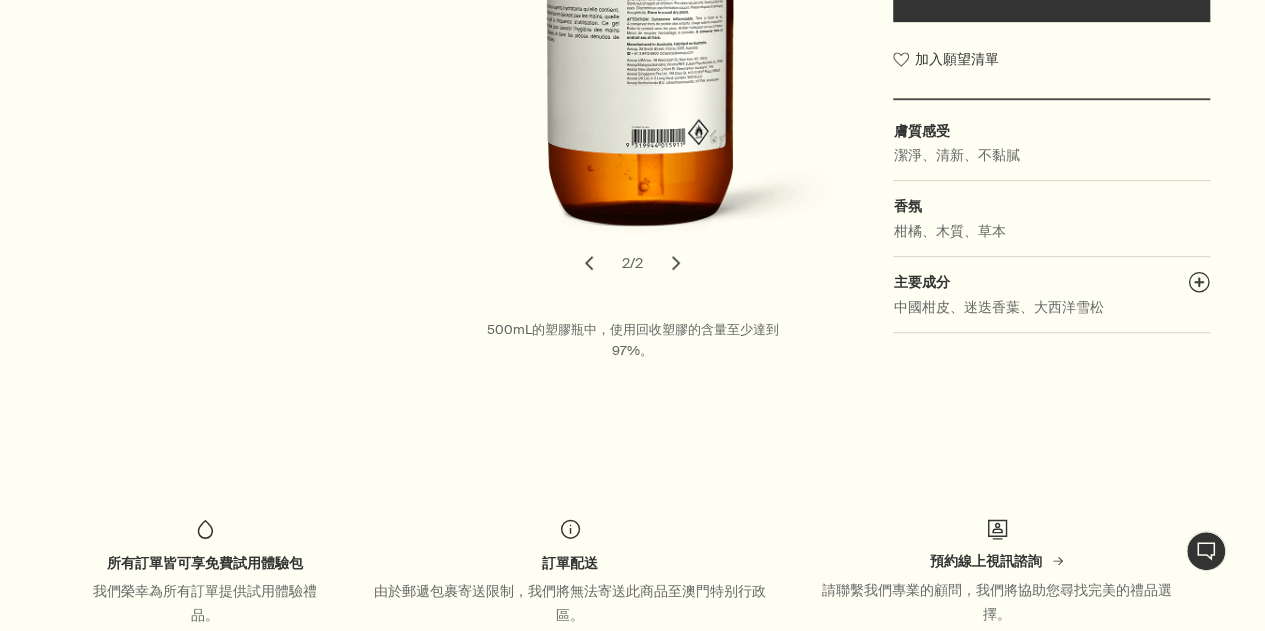 scroll, scrollTop: 600, scrollLeft: 0, axis: vertical 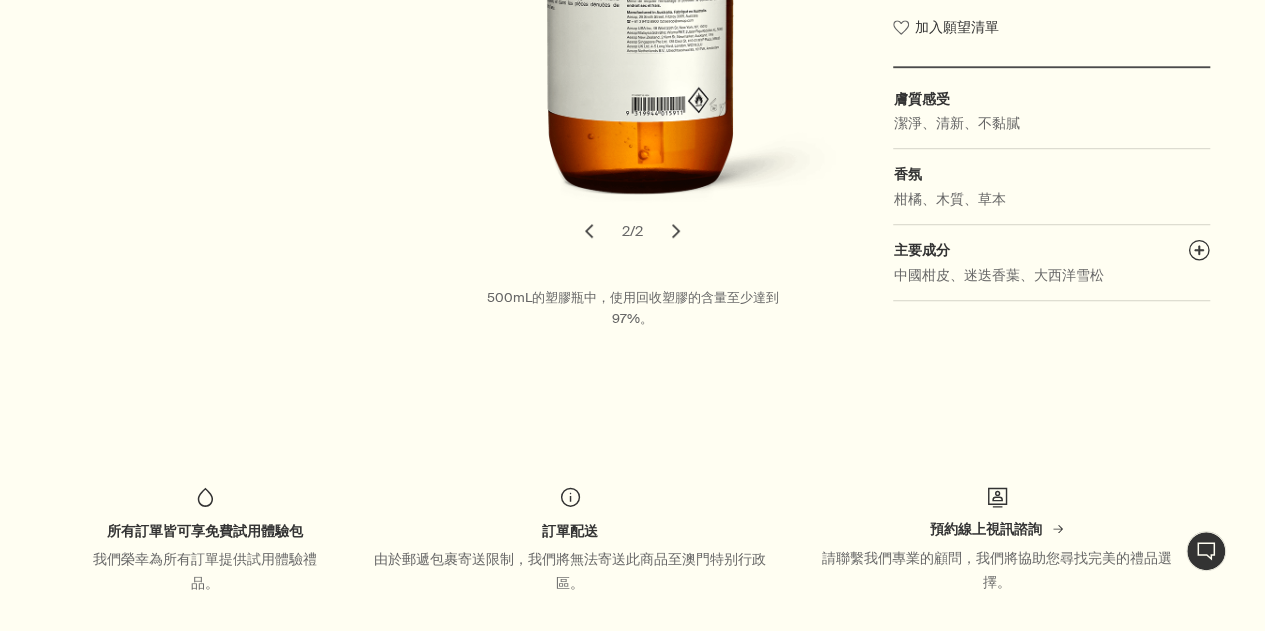 click on "chevron" at bounding box center (589, 231) 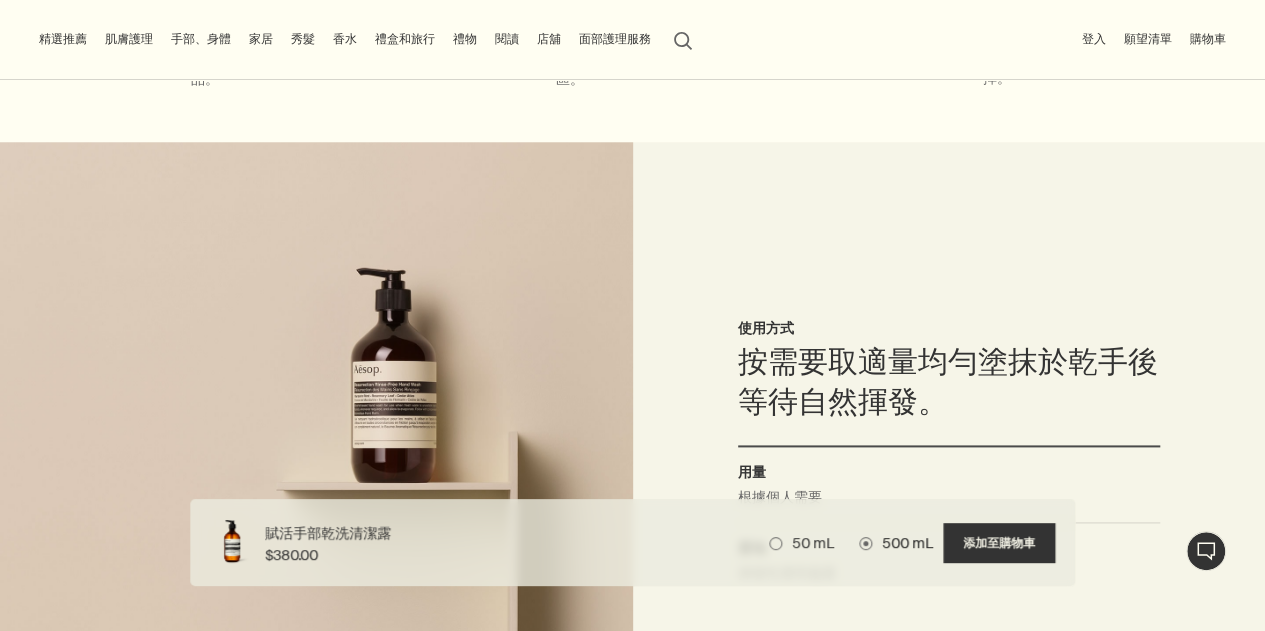 scroll, scrollTop: 1100, scrollLeft: 0, axis: vertical 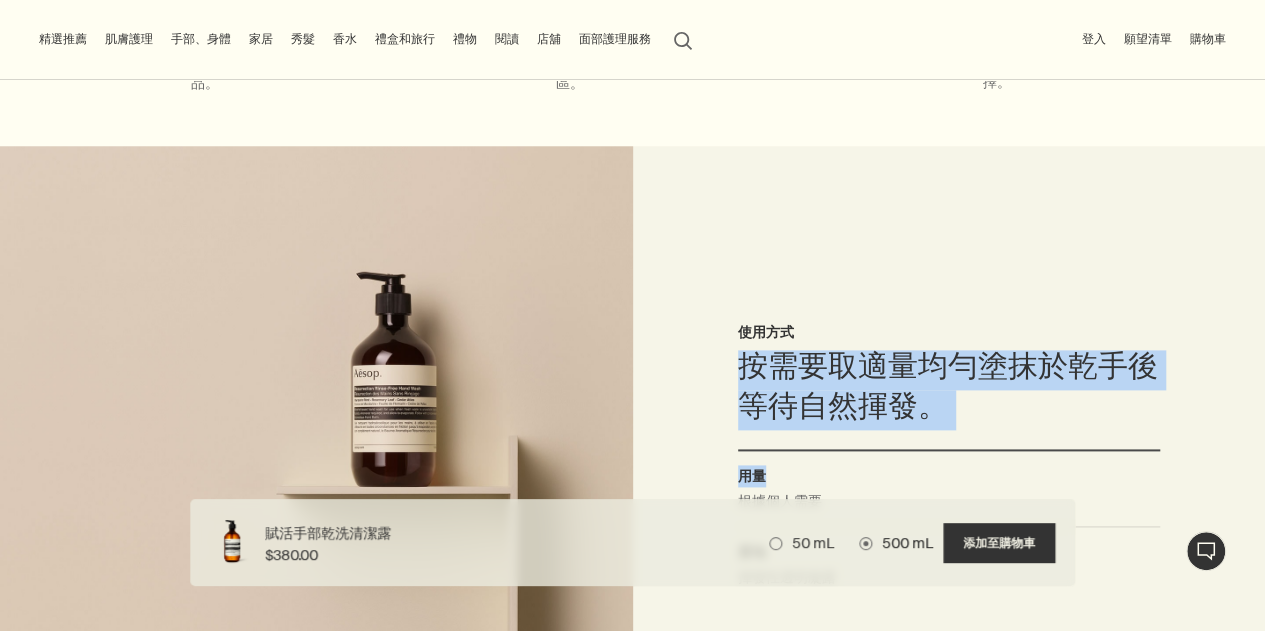 drag, startPoint x: 732, startPoint y: 385, endPoint x: 986, endPoint y: 451, distance: 262.43475 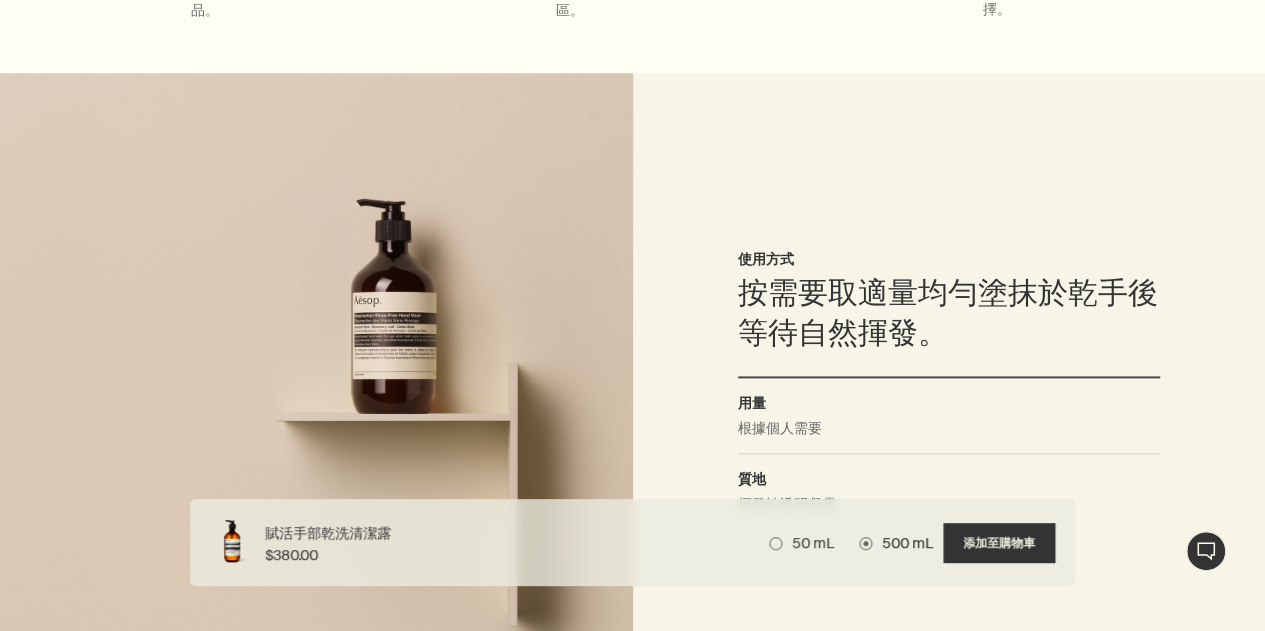 scroll, scrollTop: 1200, scrollLeft: 0, axis: vertical 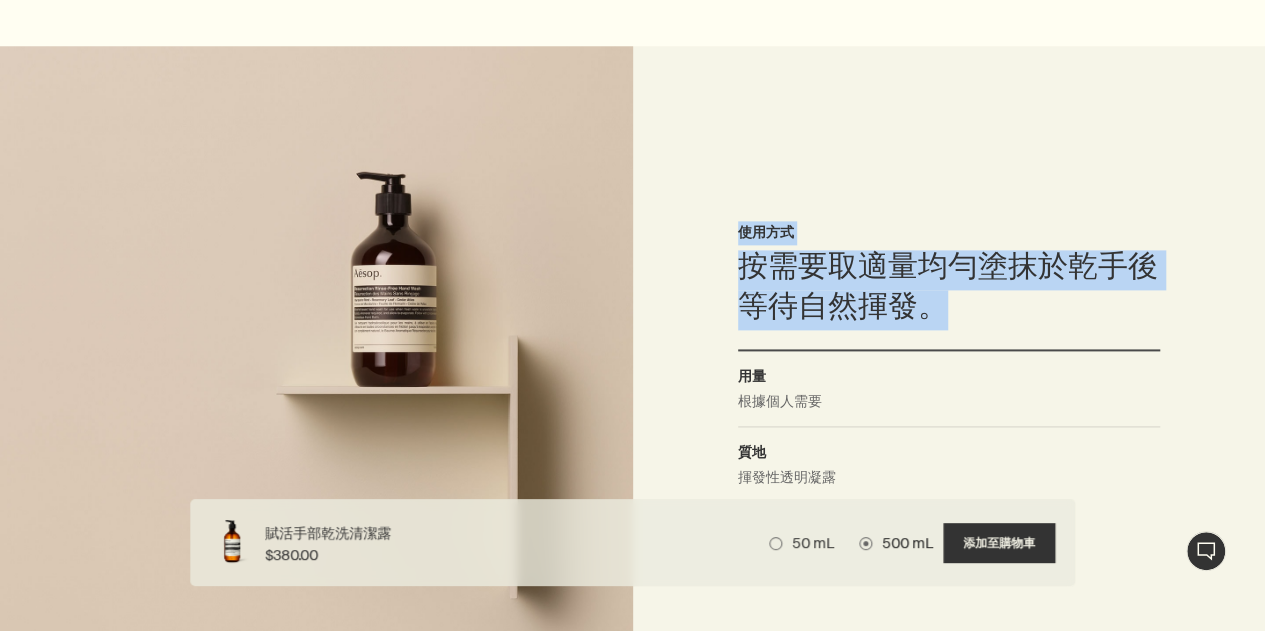 drag, startPoint x: 874, startPoint y: 273, endPoint x: 652, endPoint y: 211, distance: 230.49512 